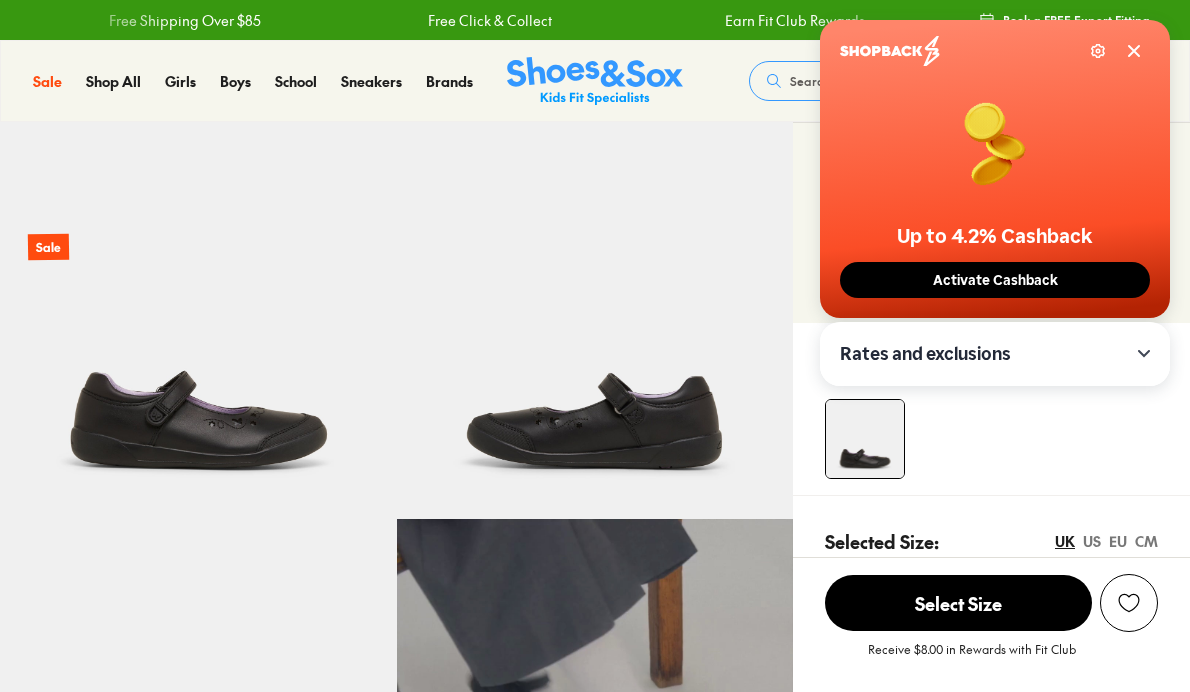 select on "*" 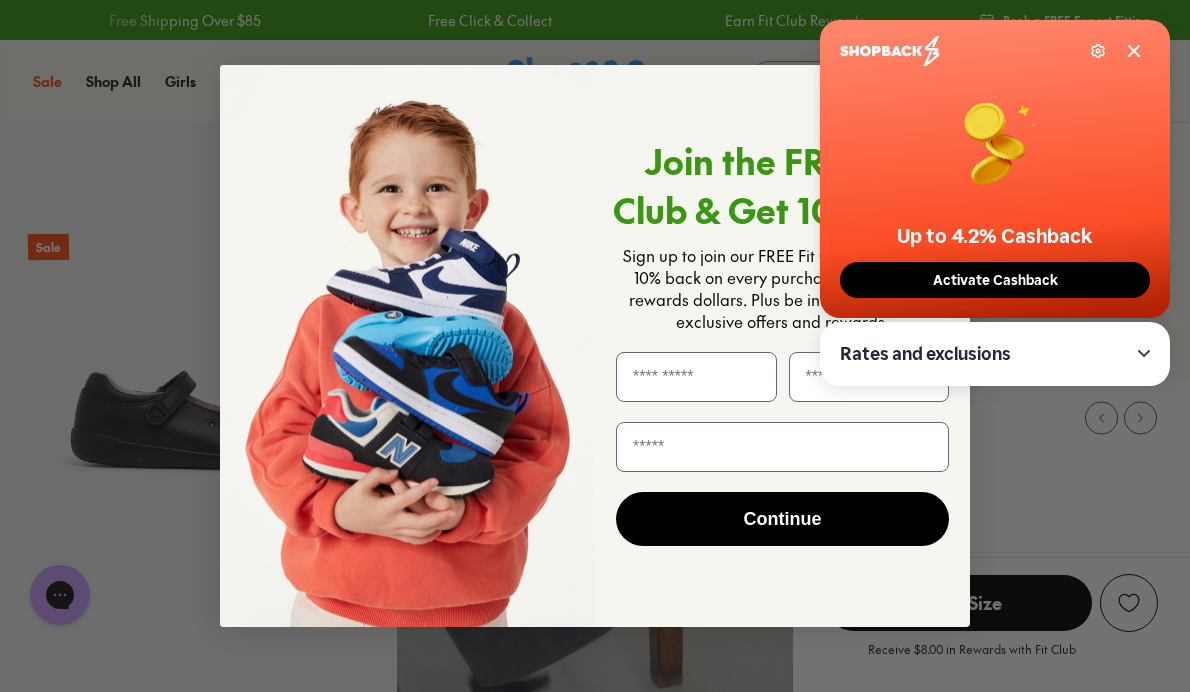 scroll, scrollTop: 0, scrollLeft: 0, axis: both 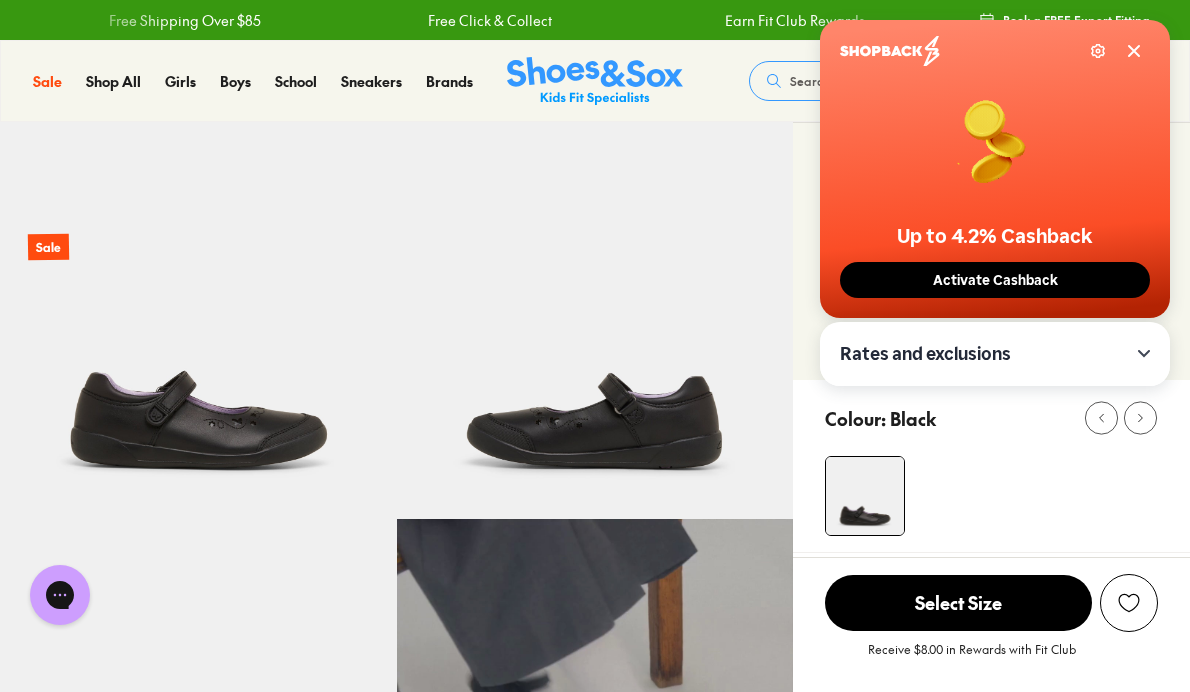 click on "Activate Cashback" at bounding box center (995, 280) 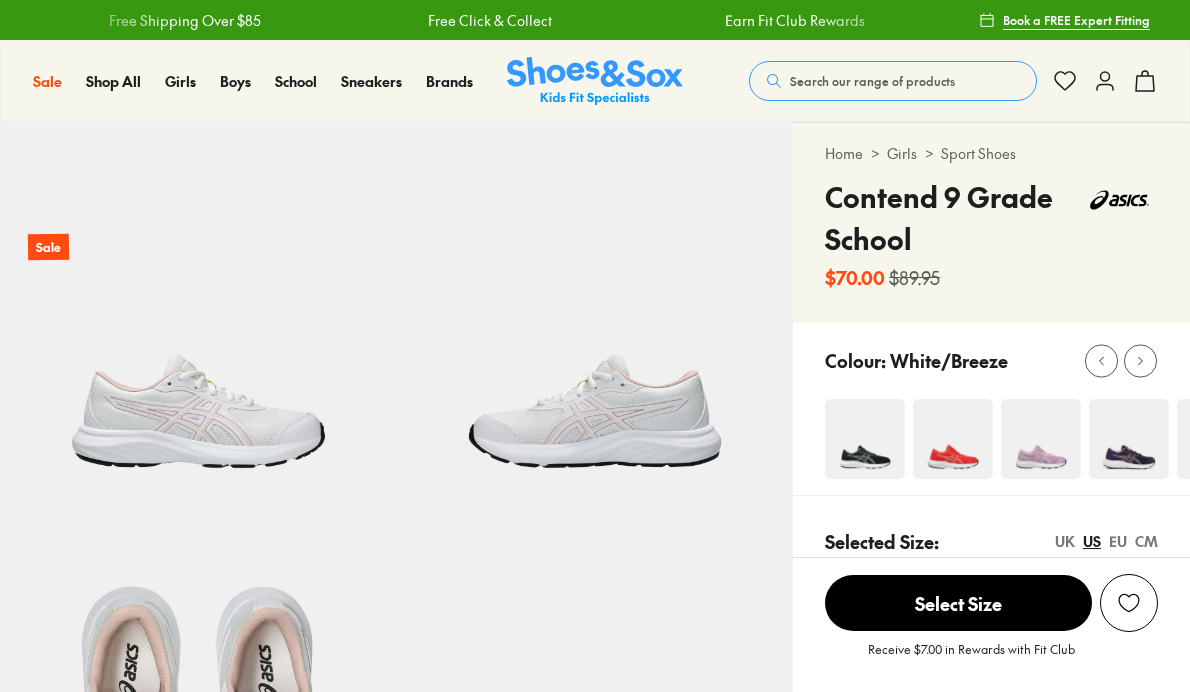 select on "*" 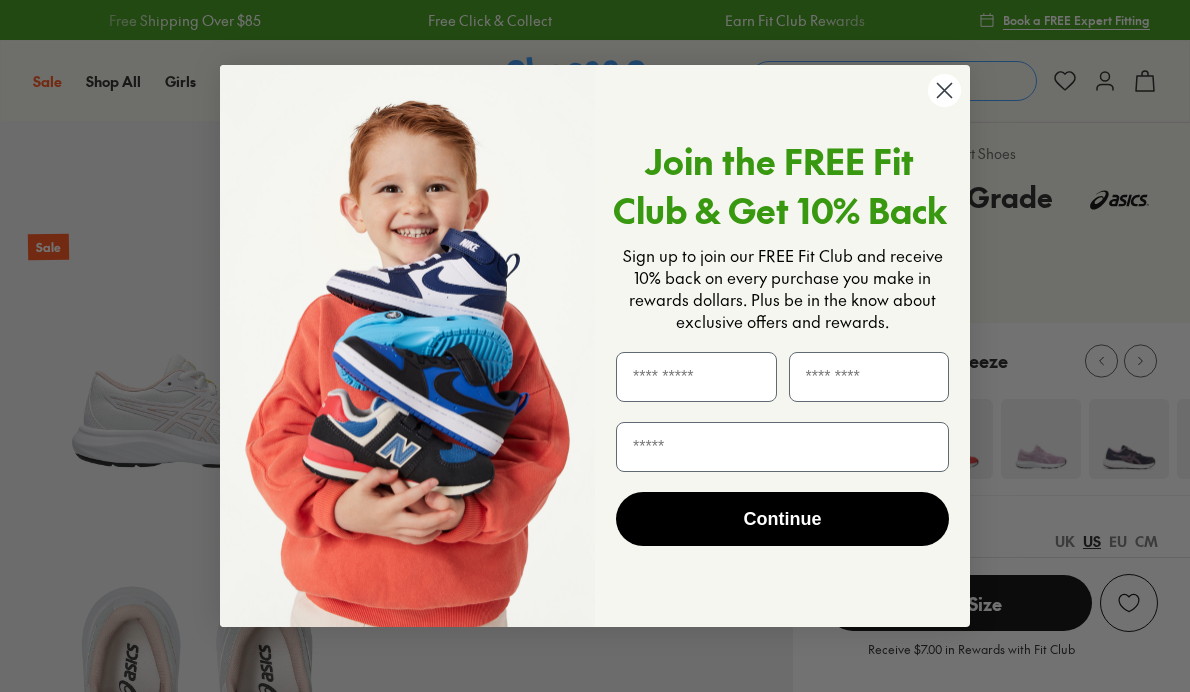 scroll, scrollTop: 0, scrollLeft: 0, axis: both 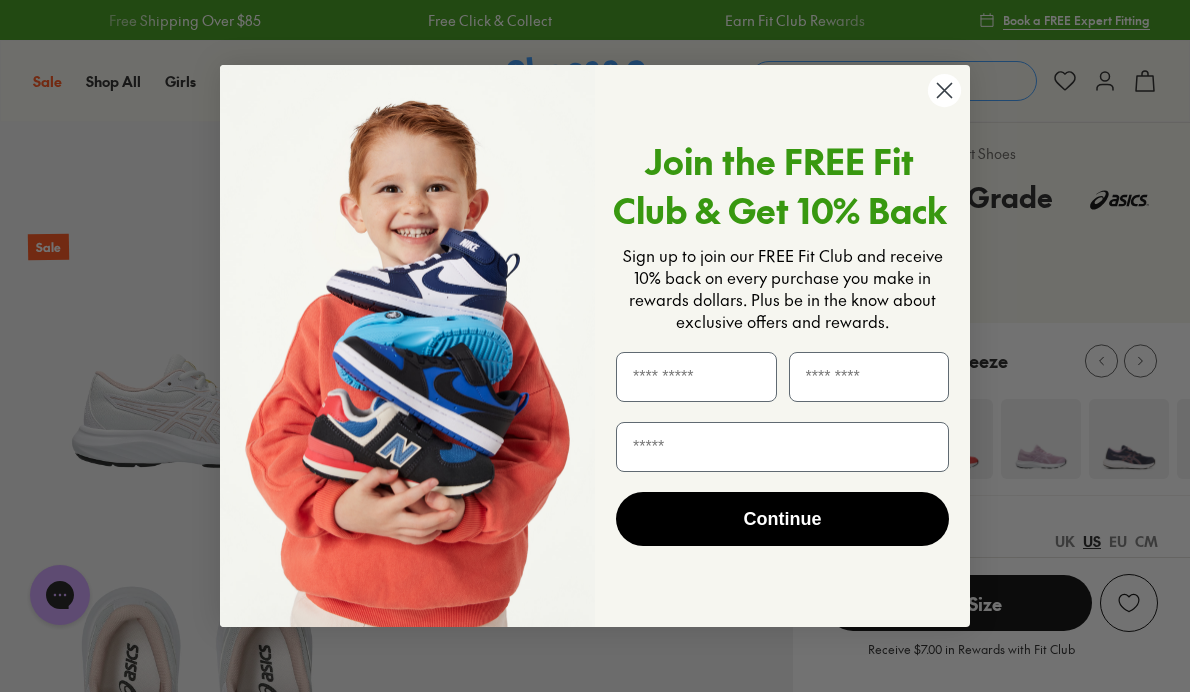 click 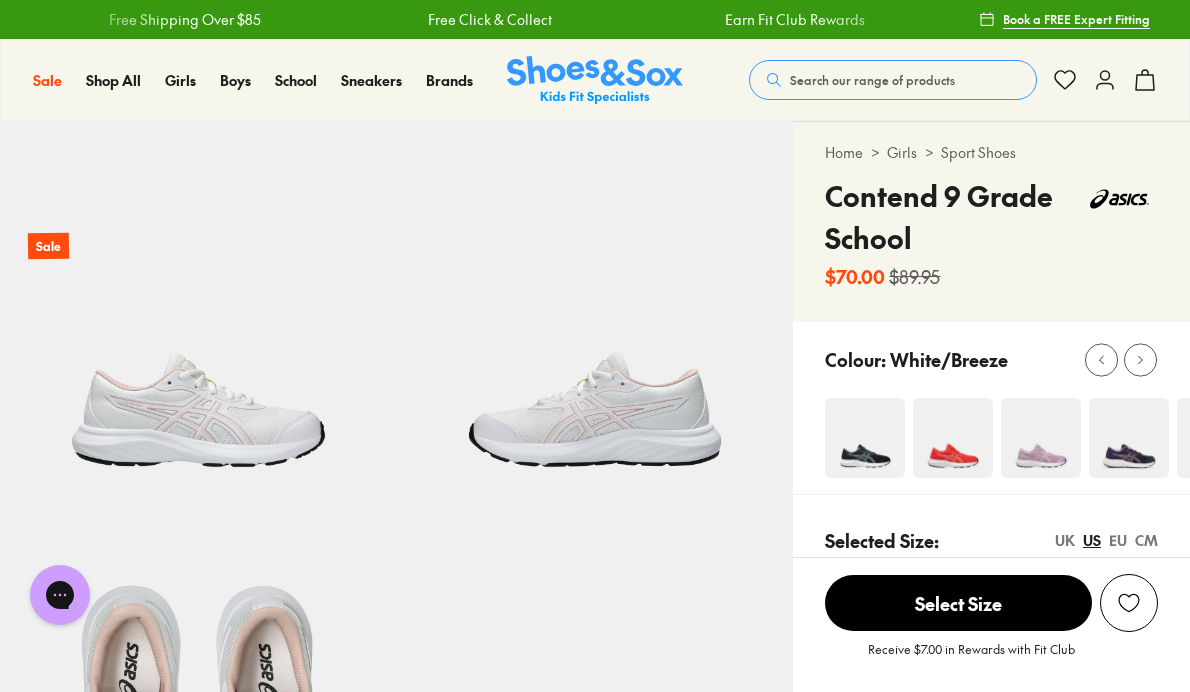 scroll, scrollTop: 0, scrollLeft: 0, axis: both 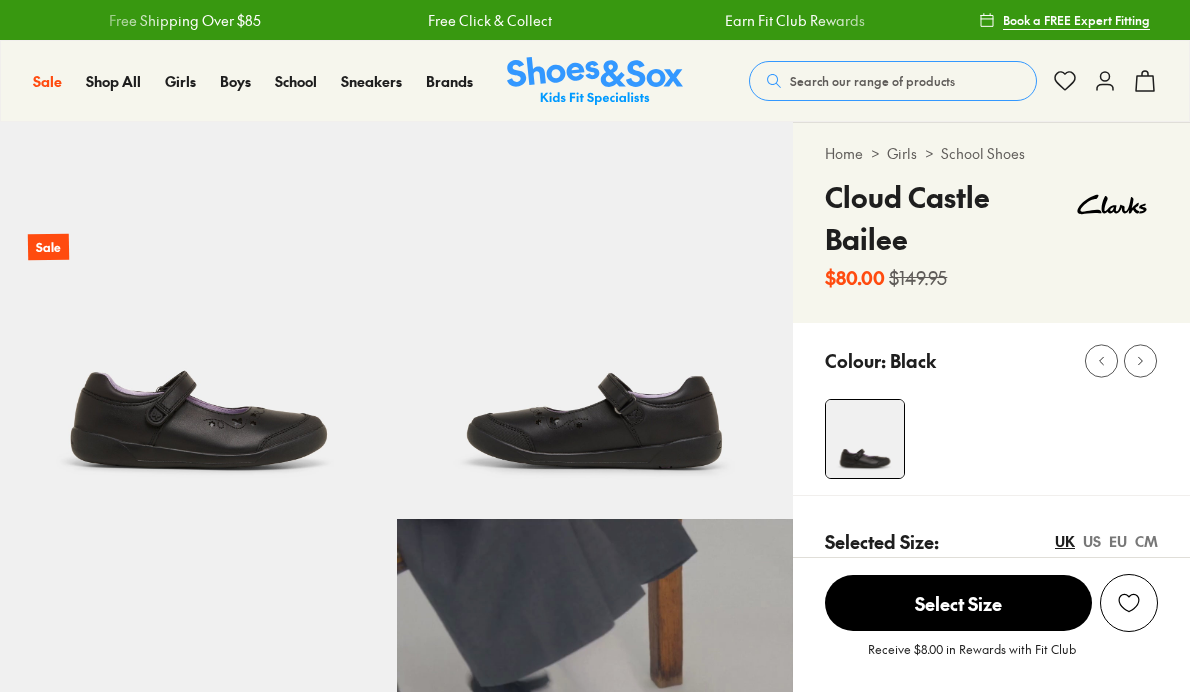 select on "*" 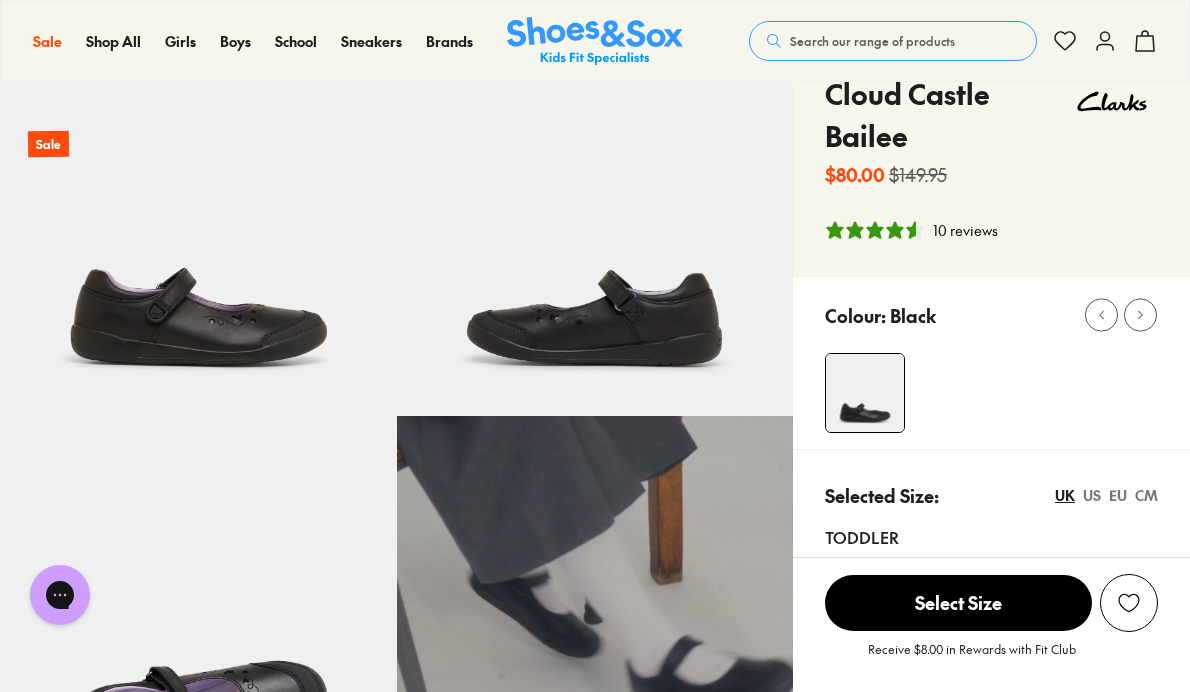 scroll, scrollTop: 0, scrollLeft: 0, axis: both 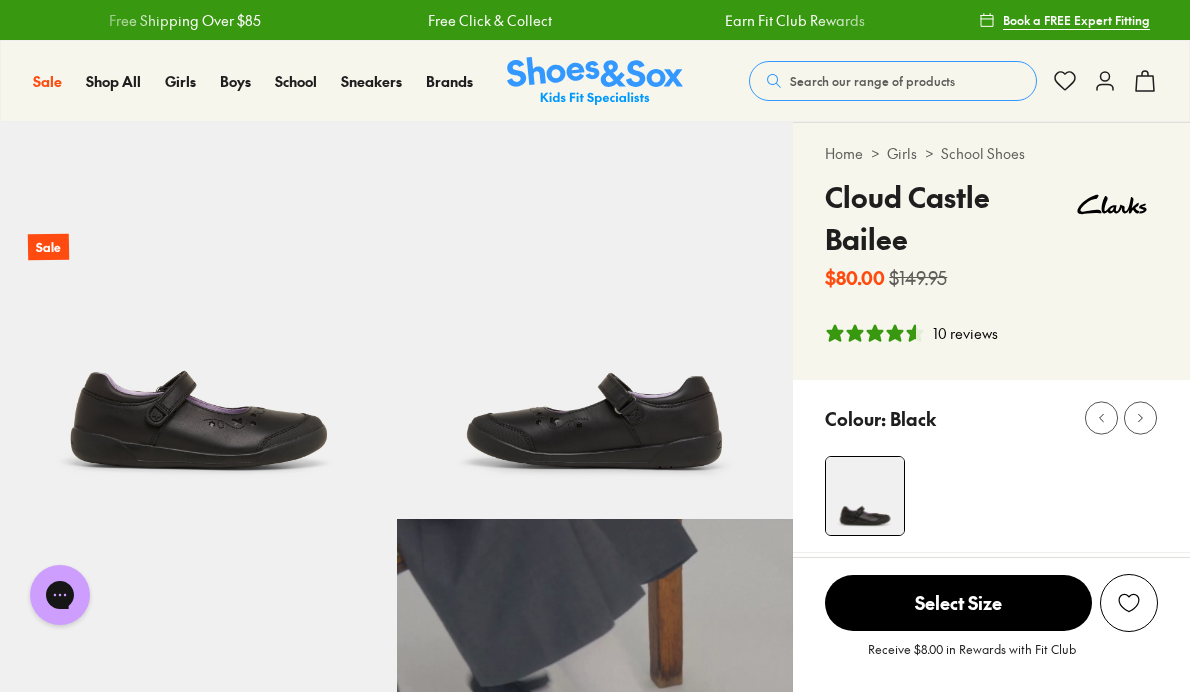 click 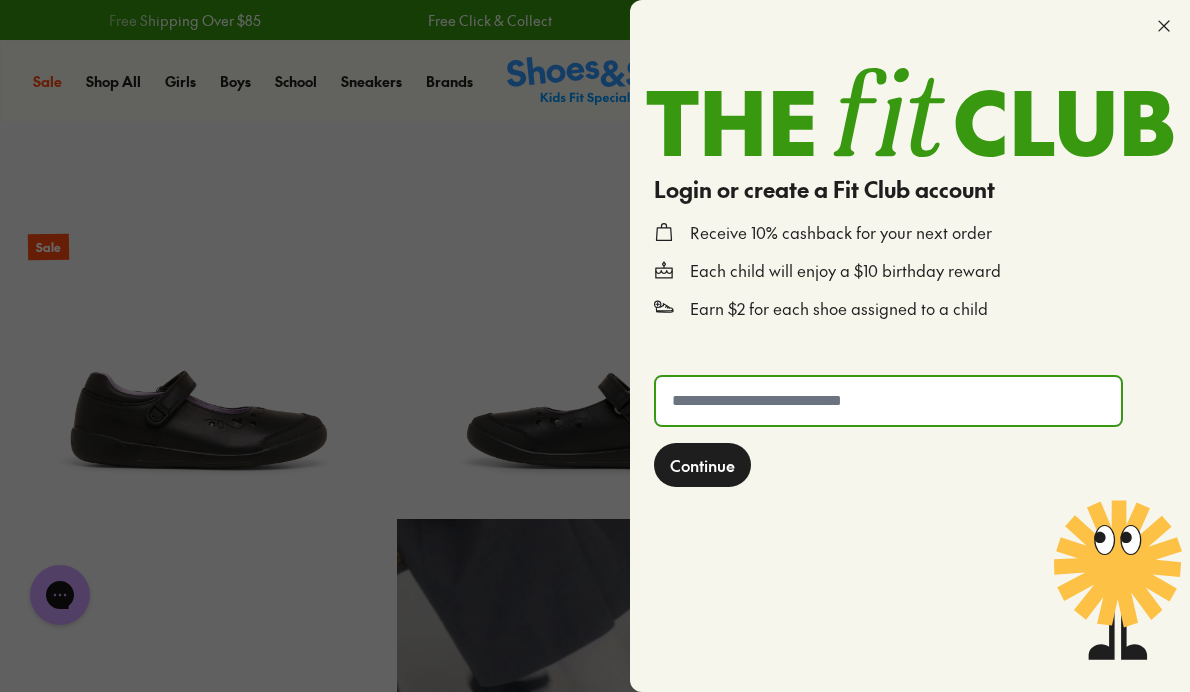 click 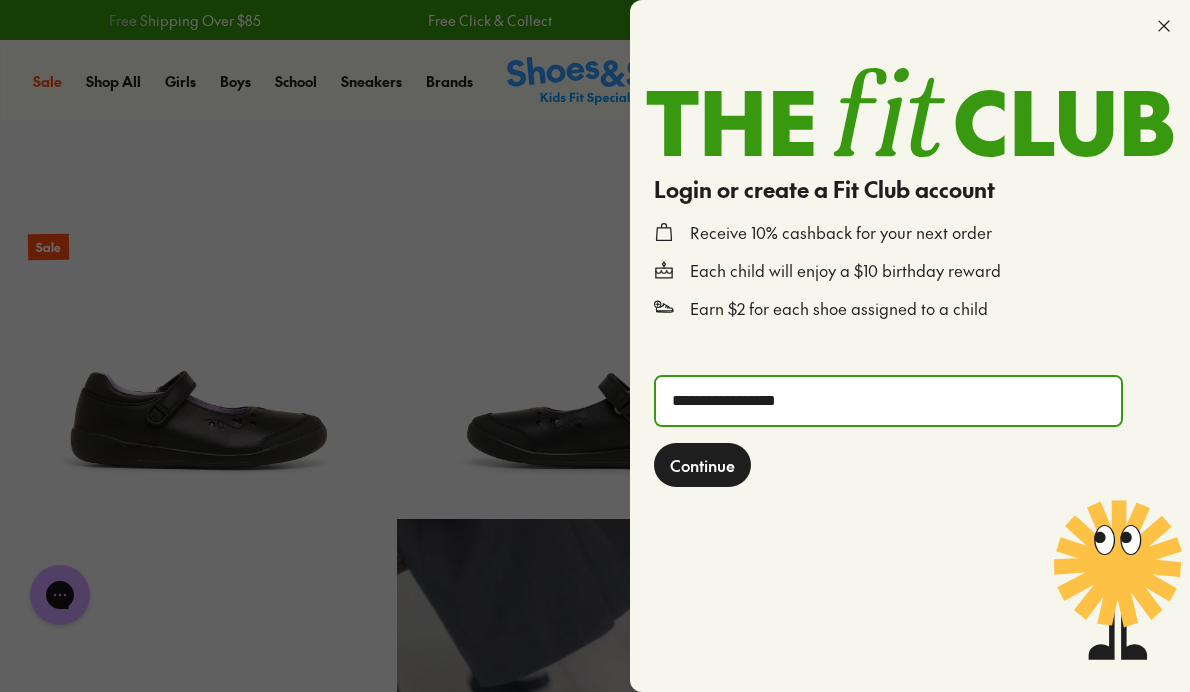 click on "Continue" 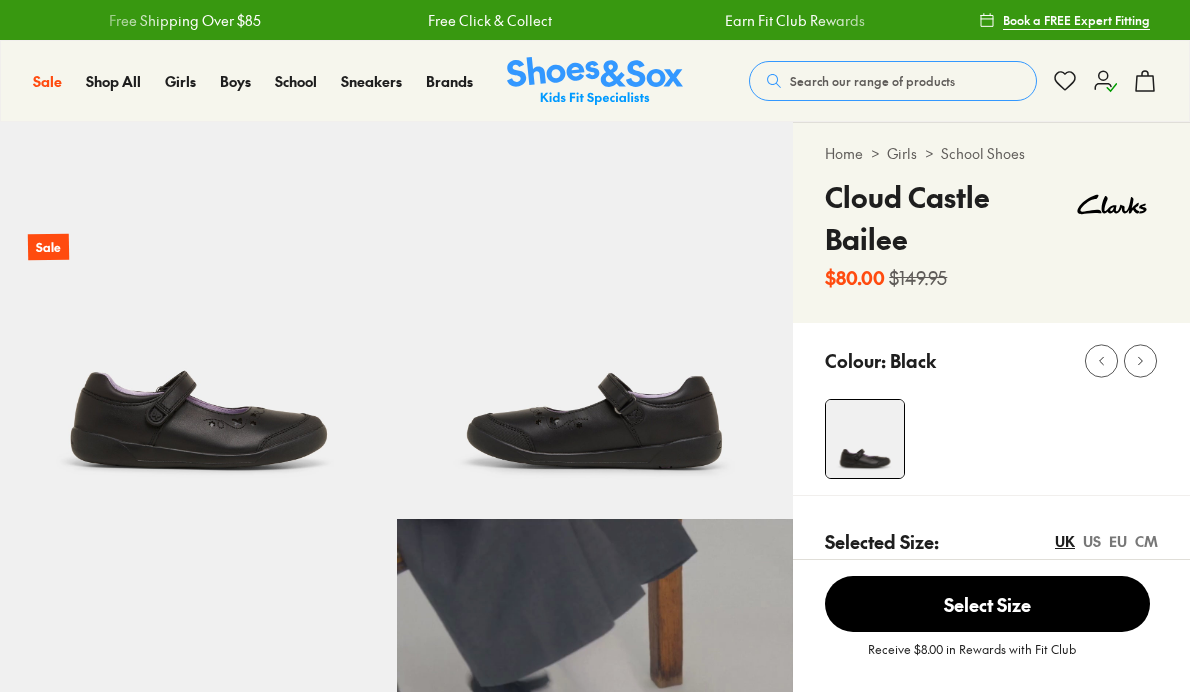 scroll, scrollTop: 0, scrollLeft: 0, axis: both 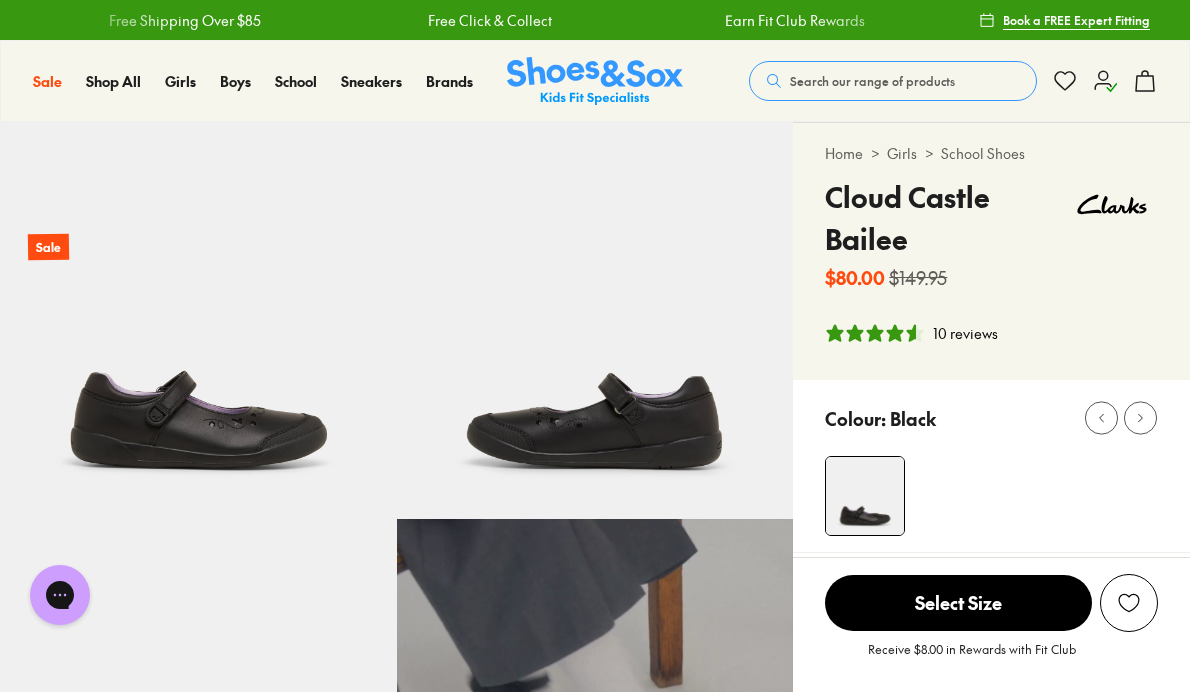 click 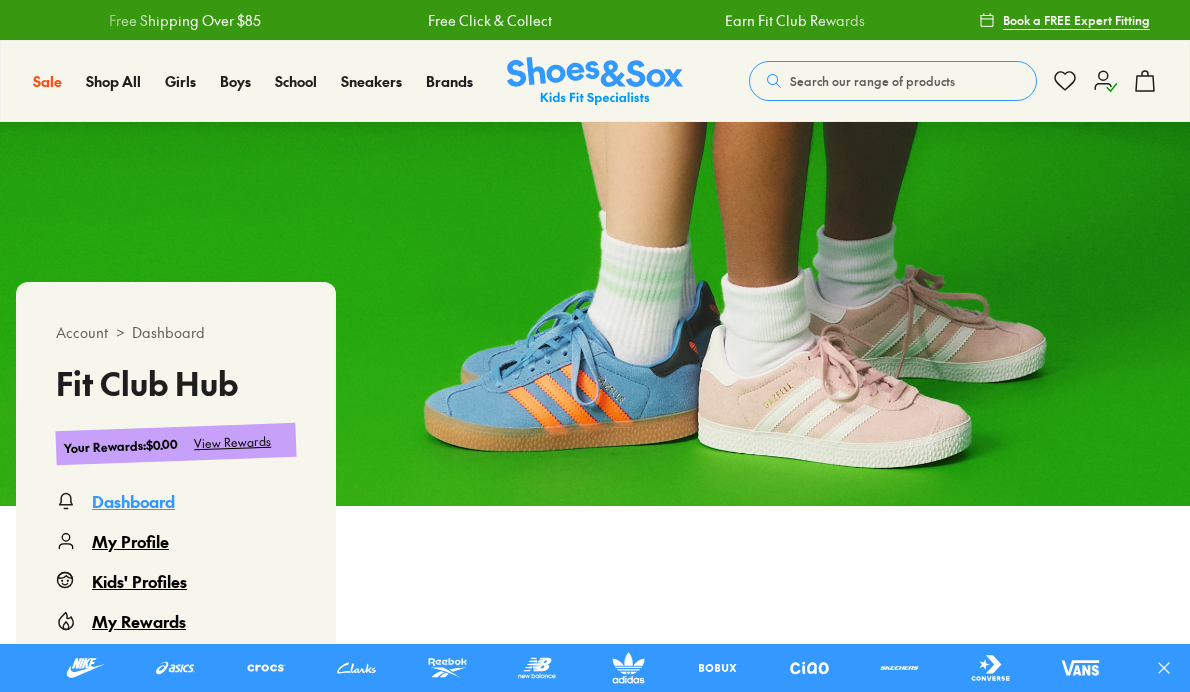 scroll, scrollTop: 0, scrollLeft: 0, axis: both 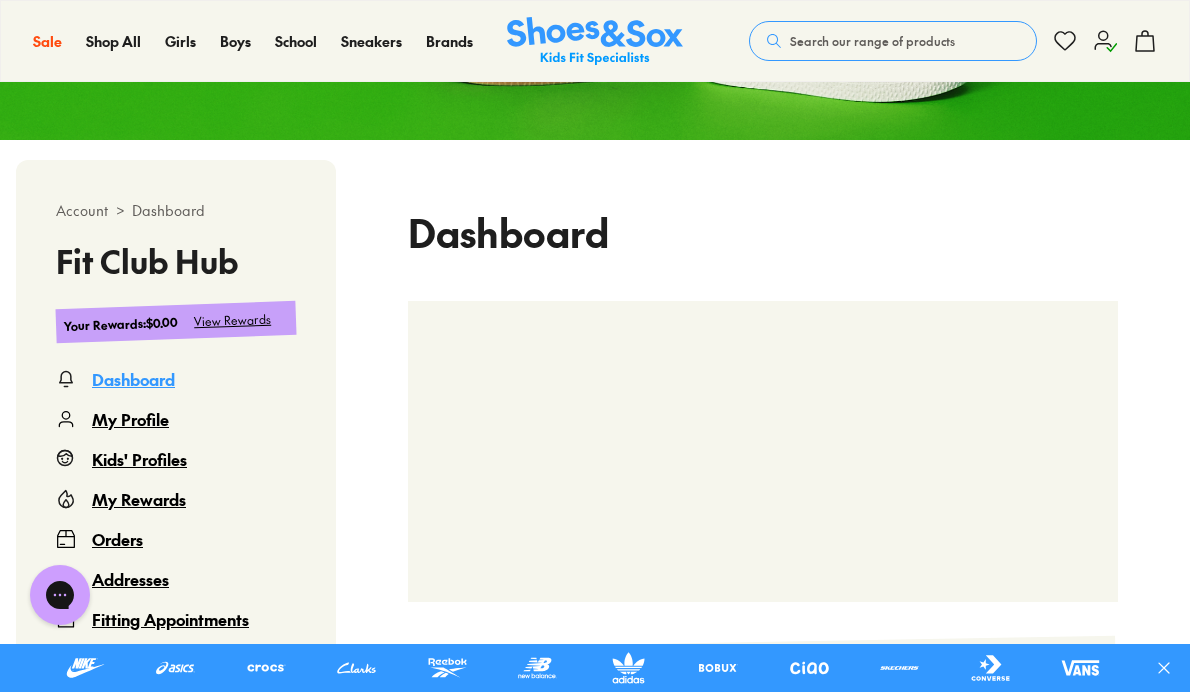 click on "Orders" at bounding box center [117, 539] 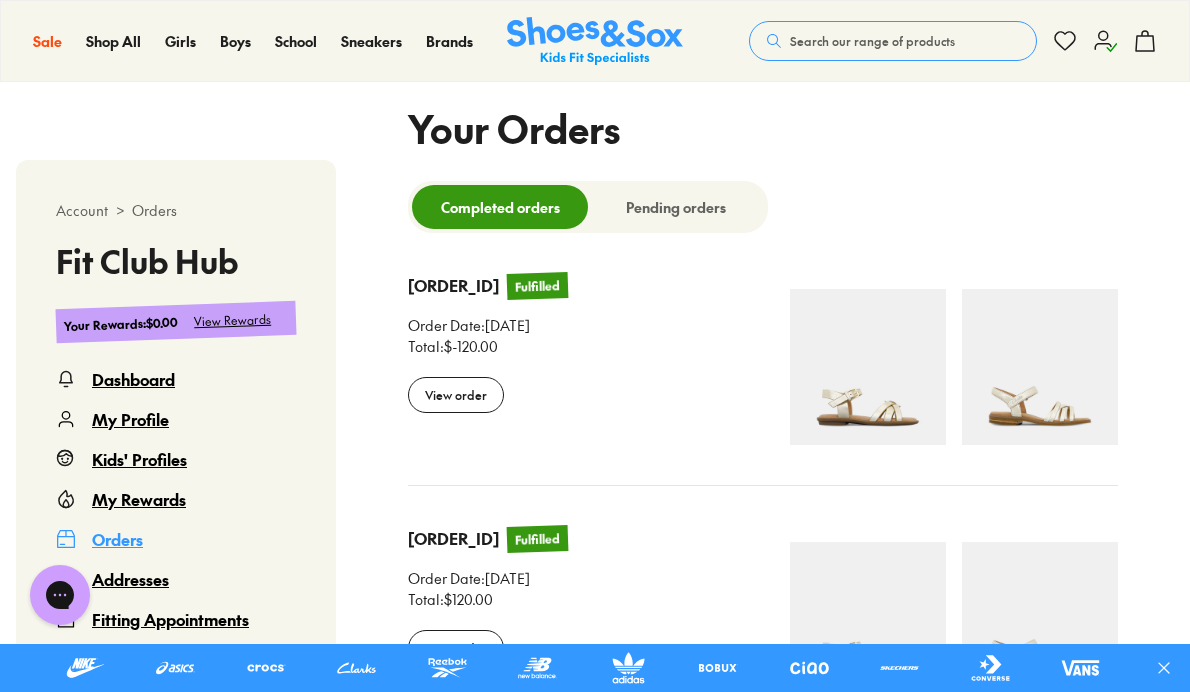 scroll, scrollTop: 476, scrollLeft: 0, axis: vertical 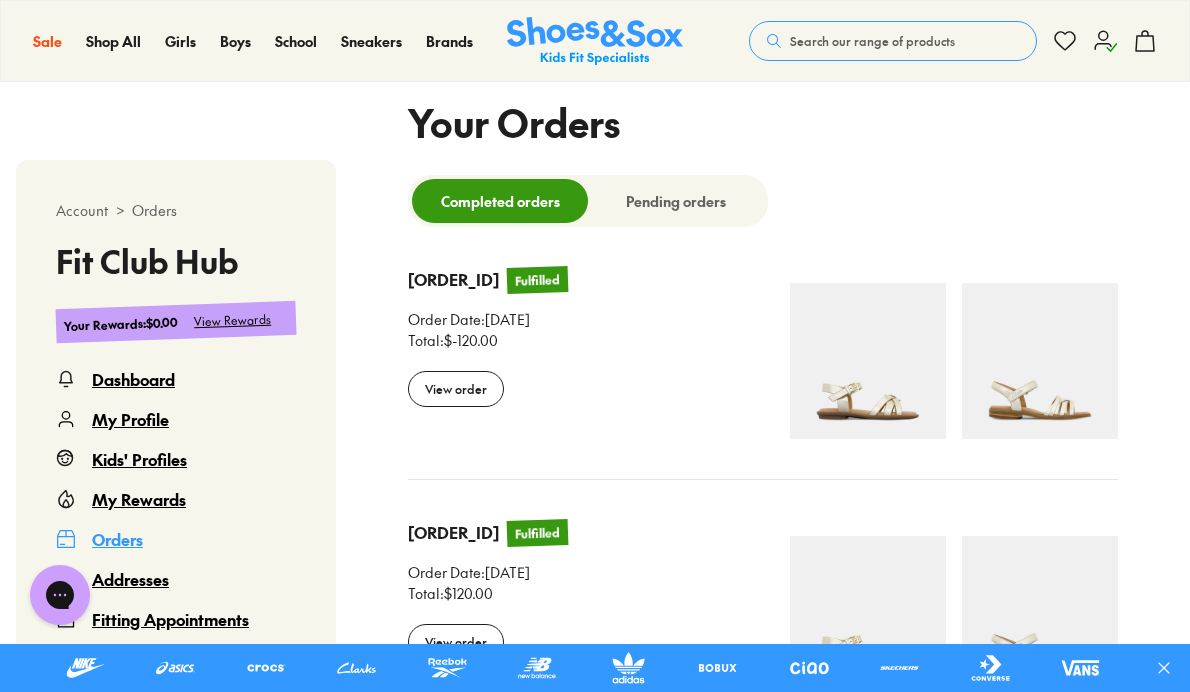 select 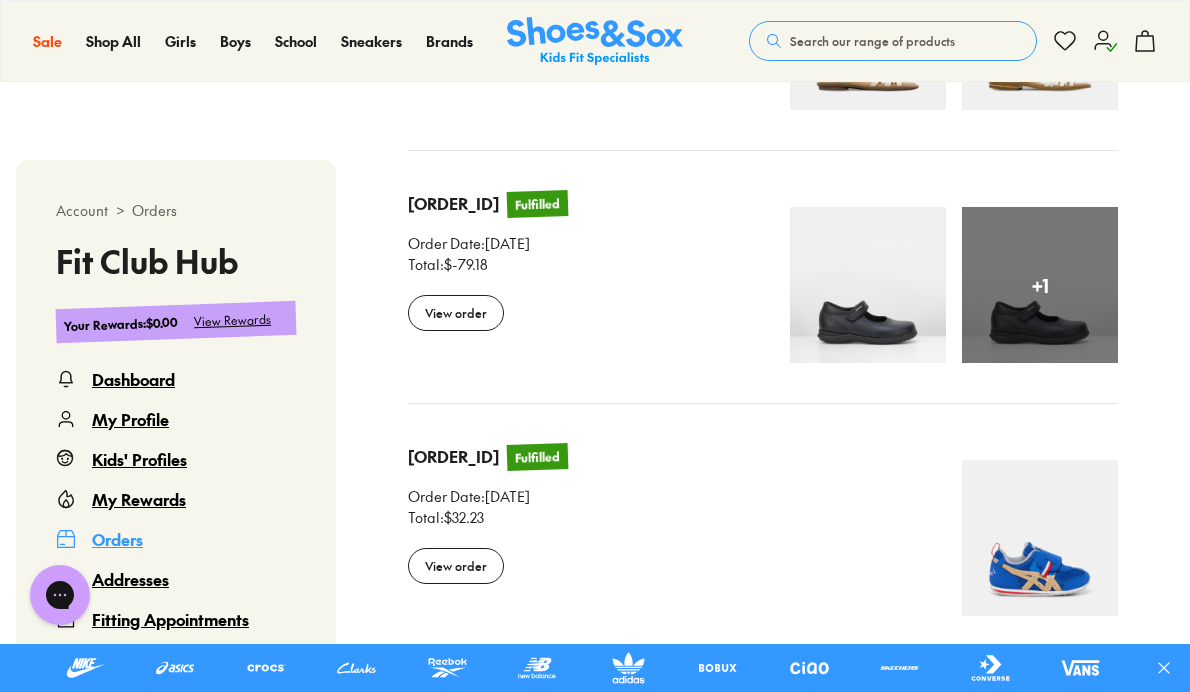 scroll, scrollTop: 973, scrollLeft: 0, axis: vertical 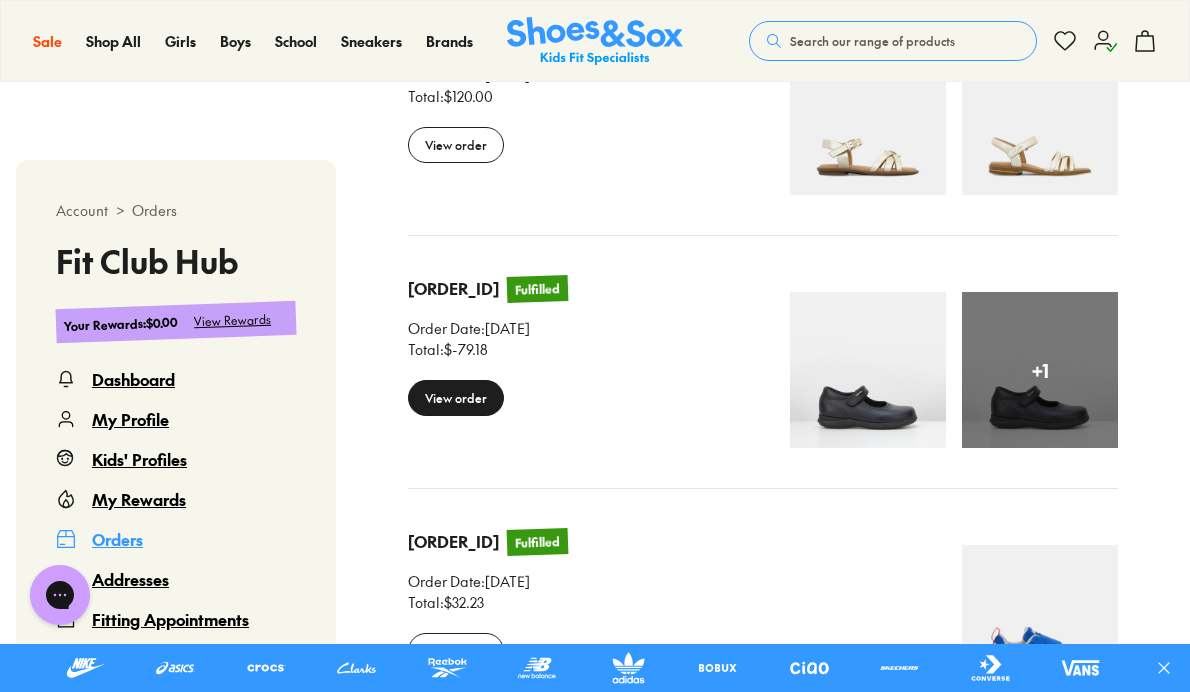 click on "View order" at bounding box center (456, 398) 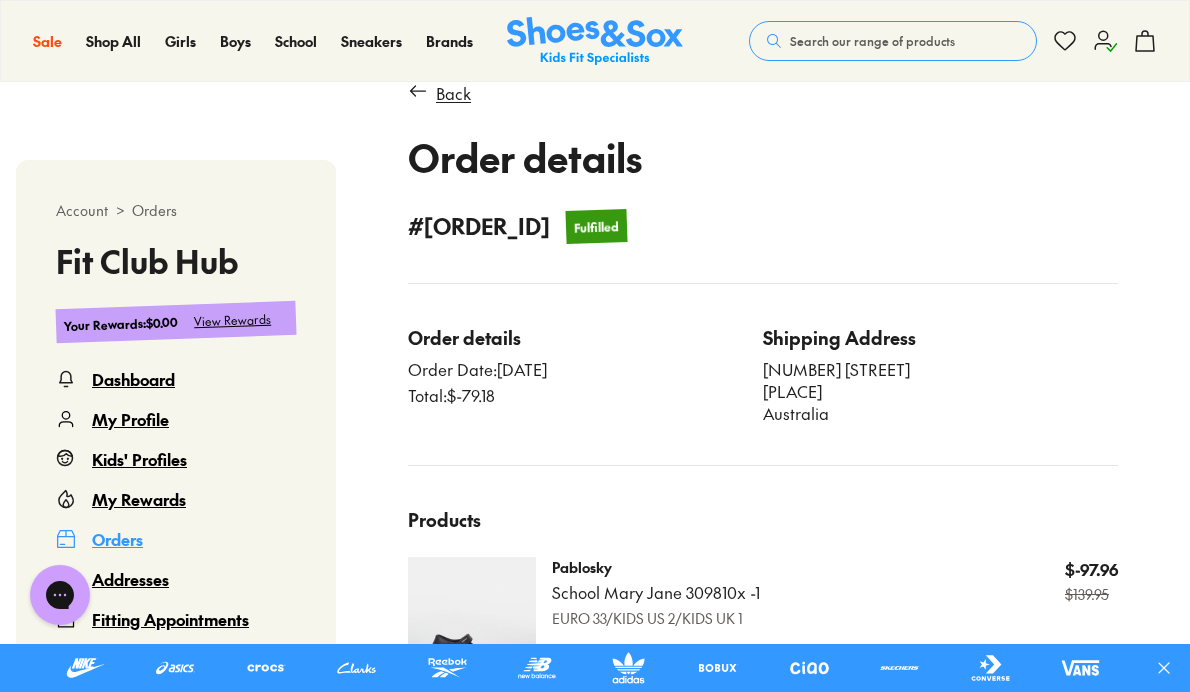 scroll, scrollTop: 0, scrollLeft: 0, axis: both 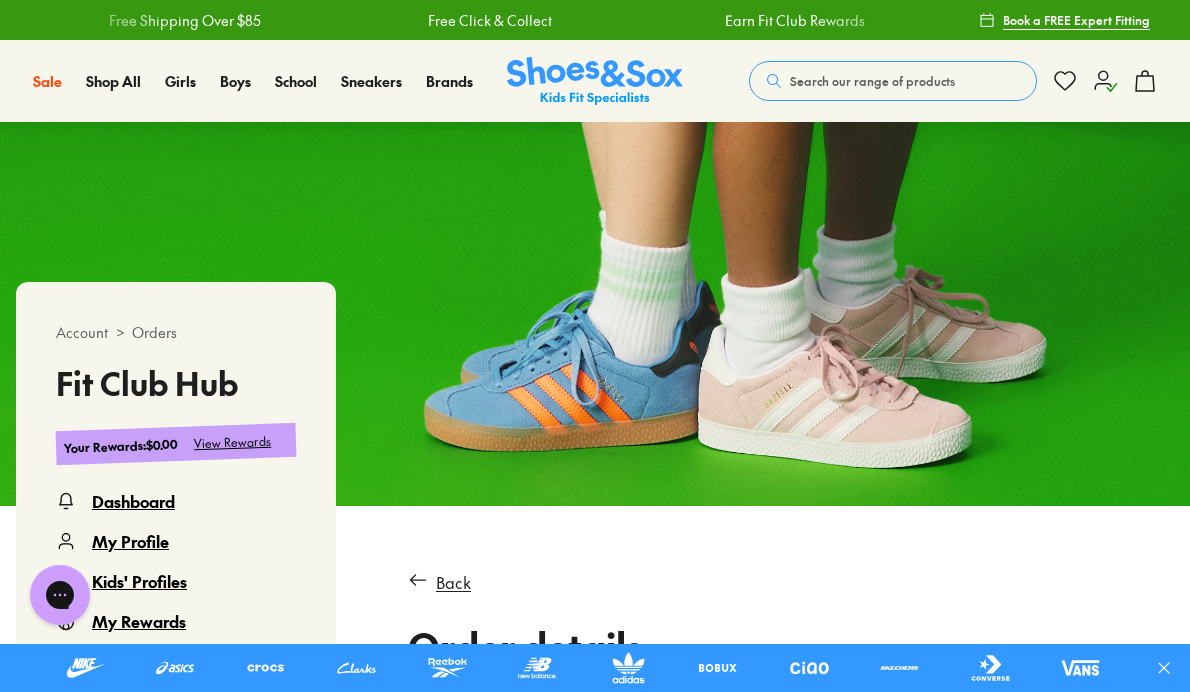 click on "Search our range of products" at bounding box center (872, 81) 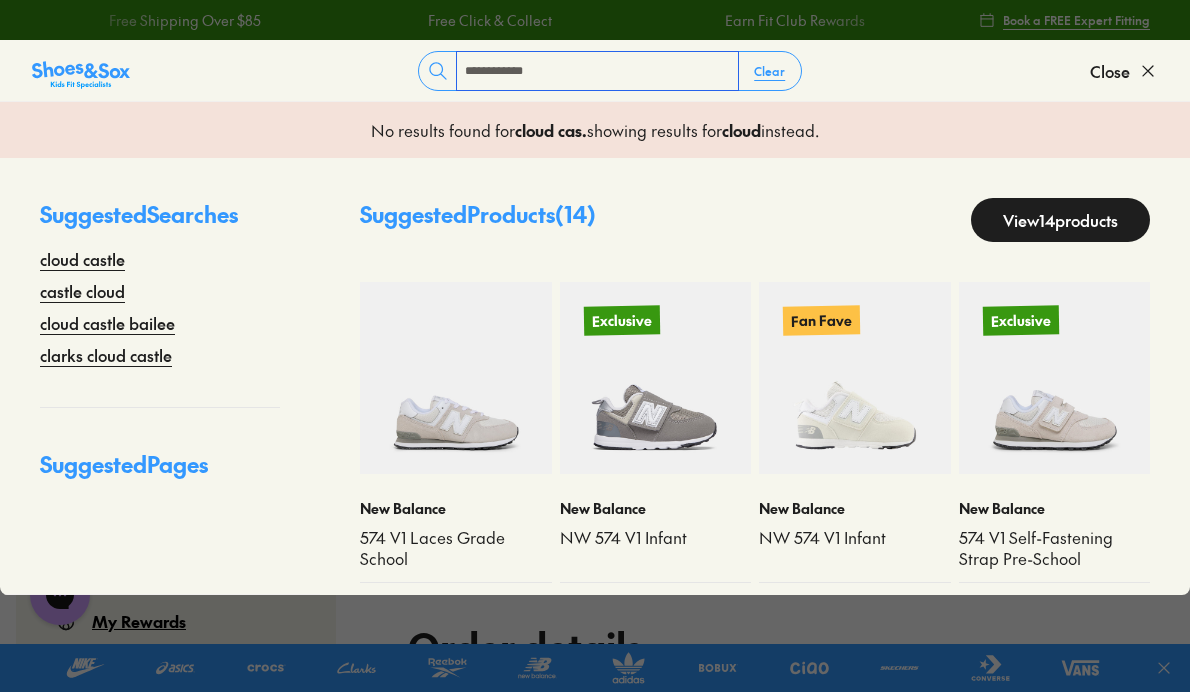 type on "**********" 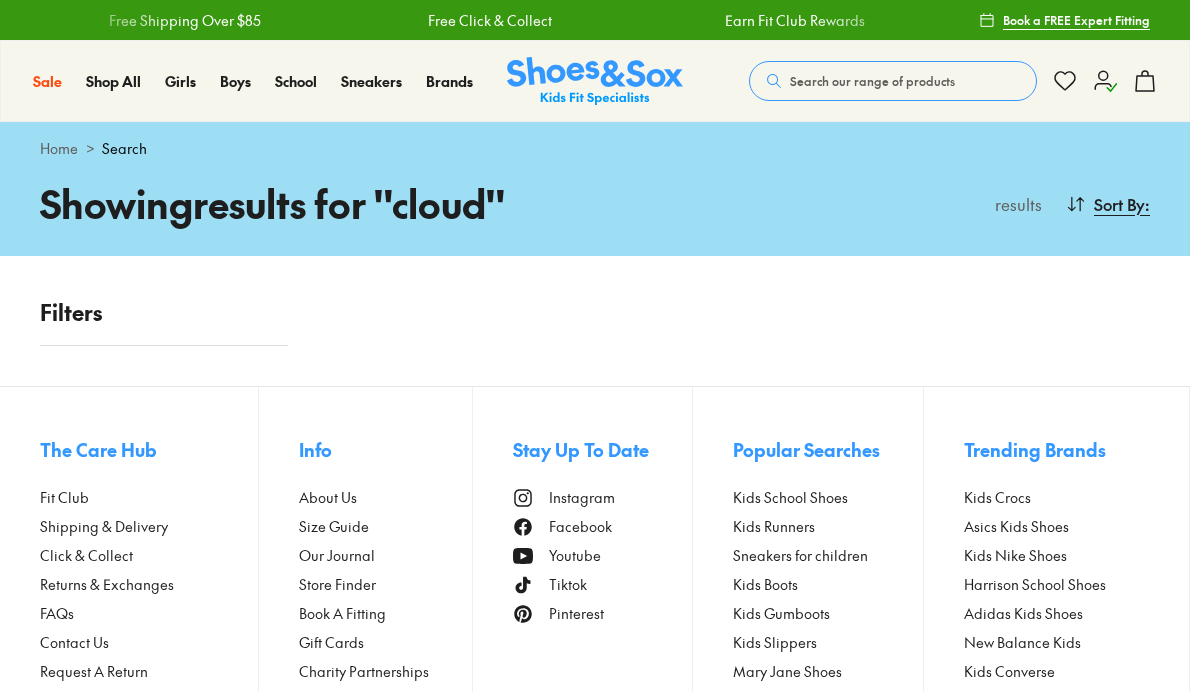 scroll, scrollTop: 0, scrollLeft: 0, axis: both 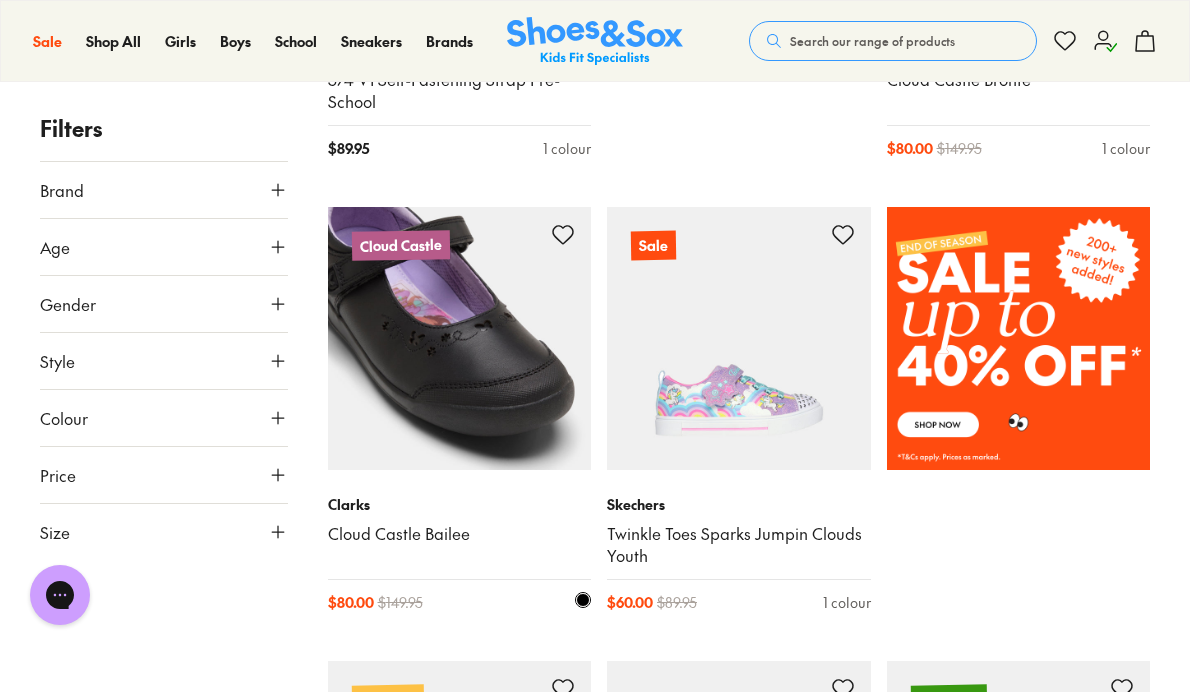 click at bounding box center [460, 339] 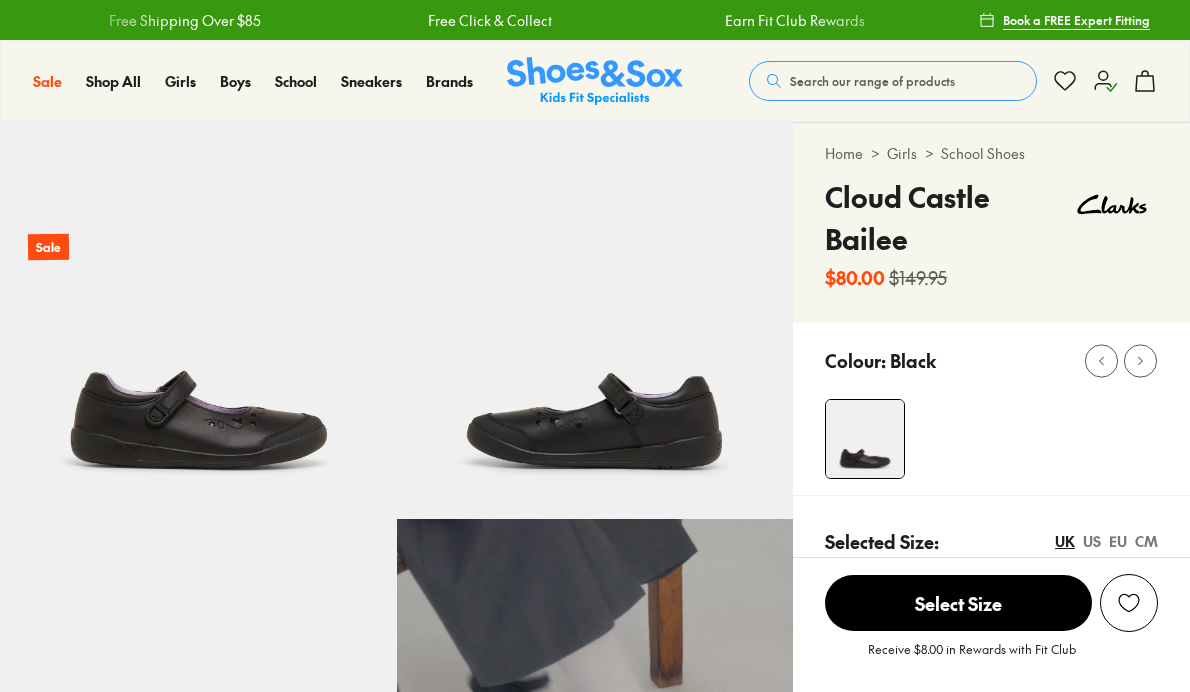 scroll, scrollTop: 0, scrollLeft: 0, axis: both 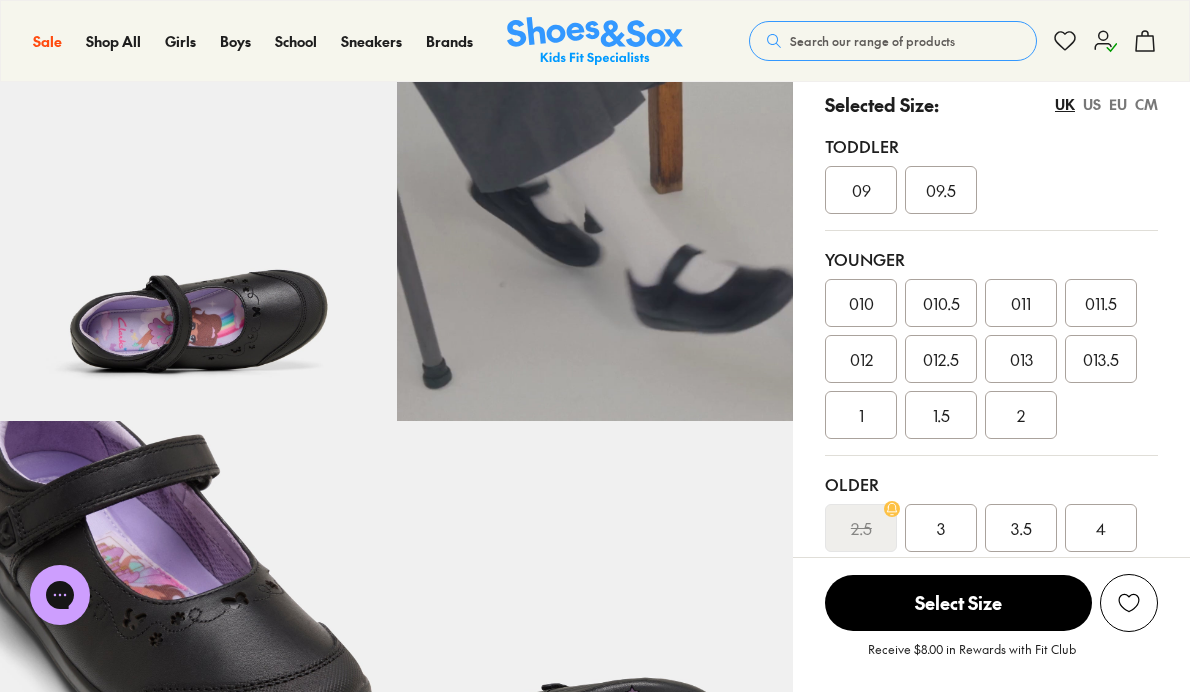 click on "1" at bounding box center [861, 415] 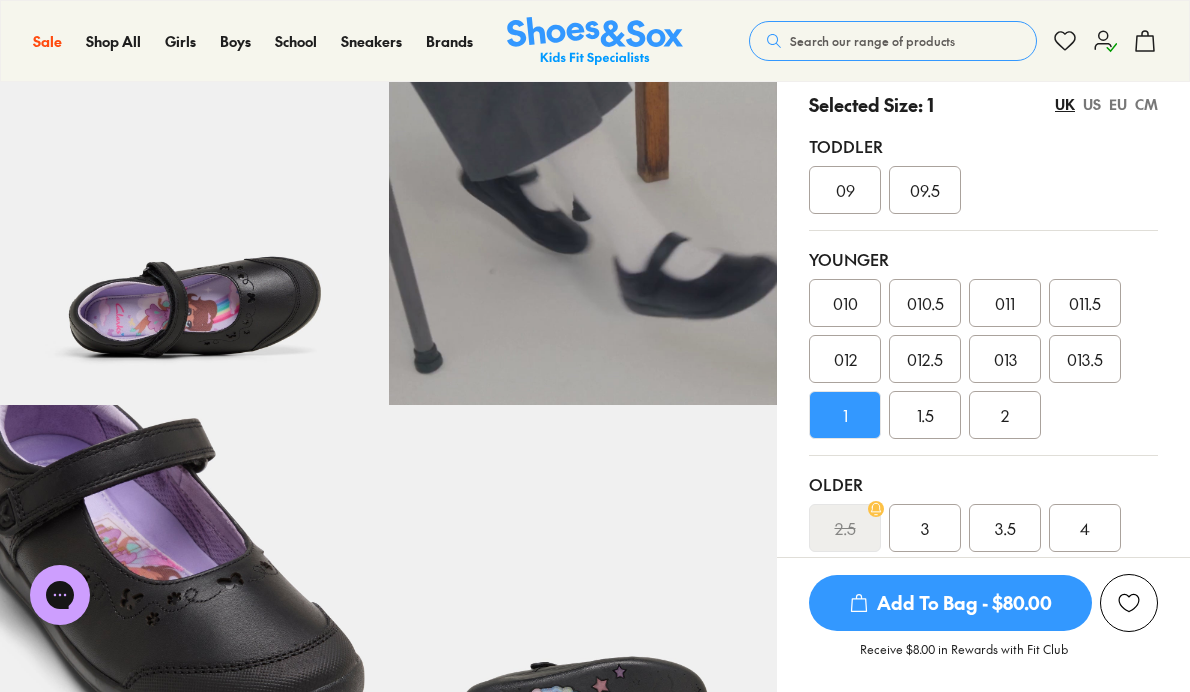 click on "CM" at bounding box center [1146, 104] 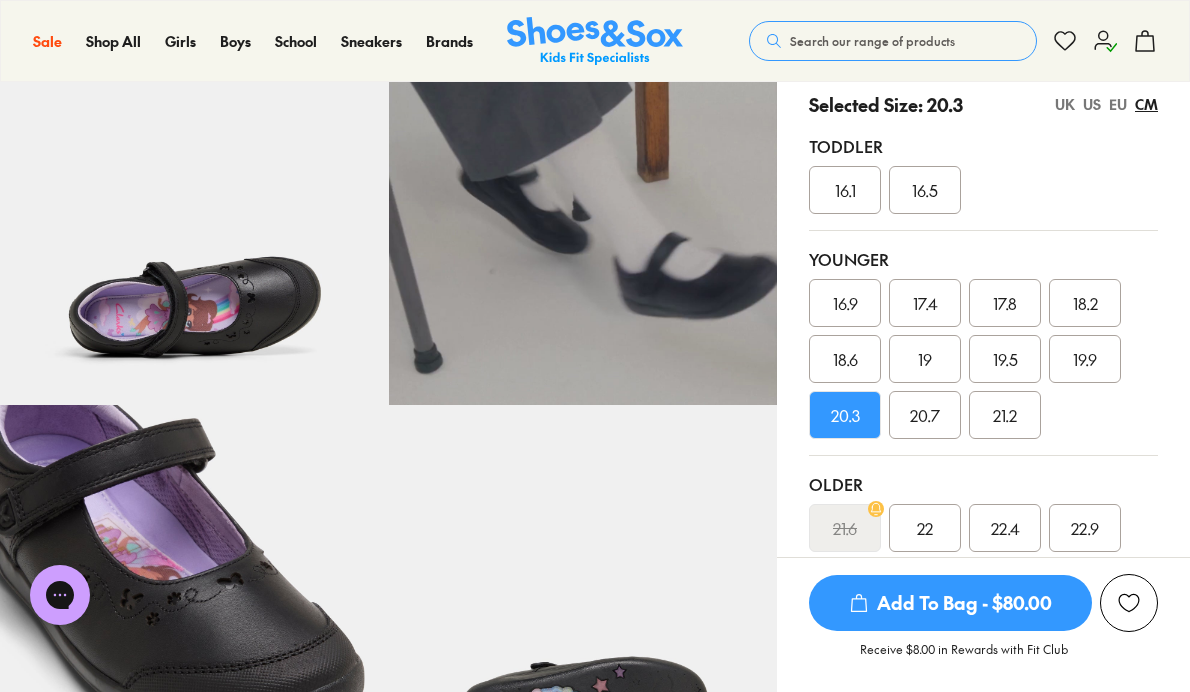 click on "US" at bounding box center [1092, 104] 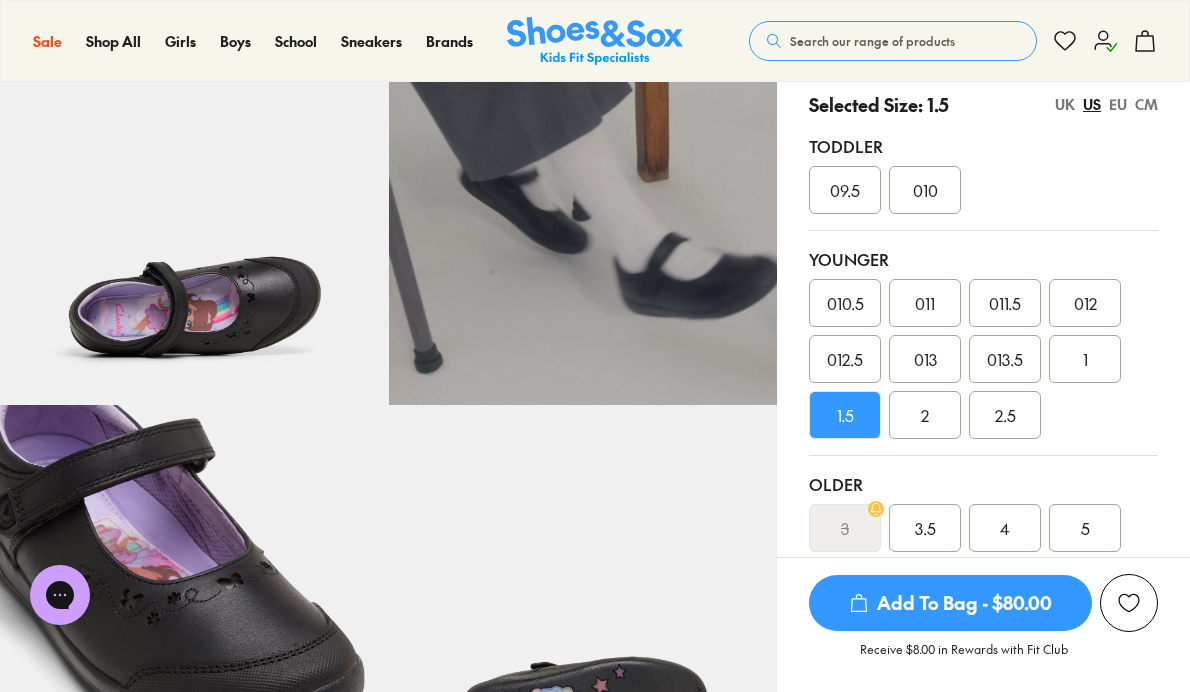 click on "UK" at bounding box center (1065, 104) 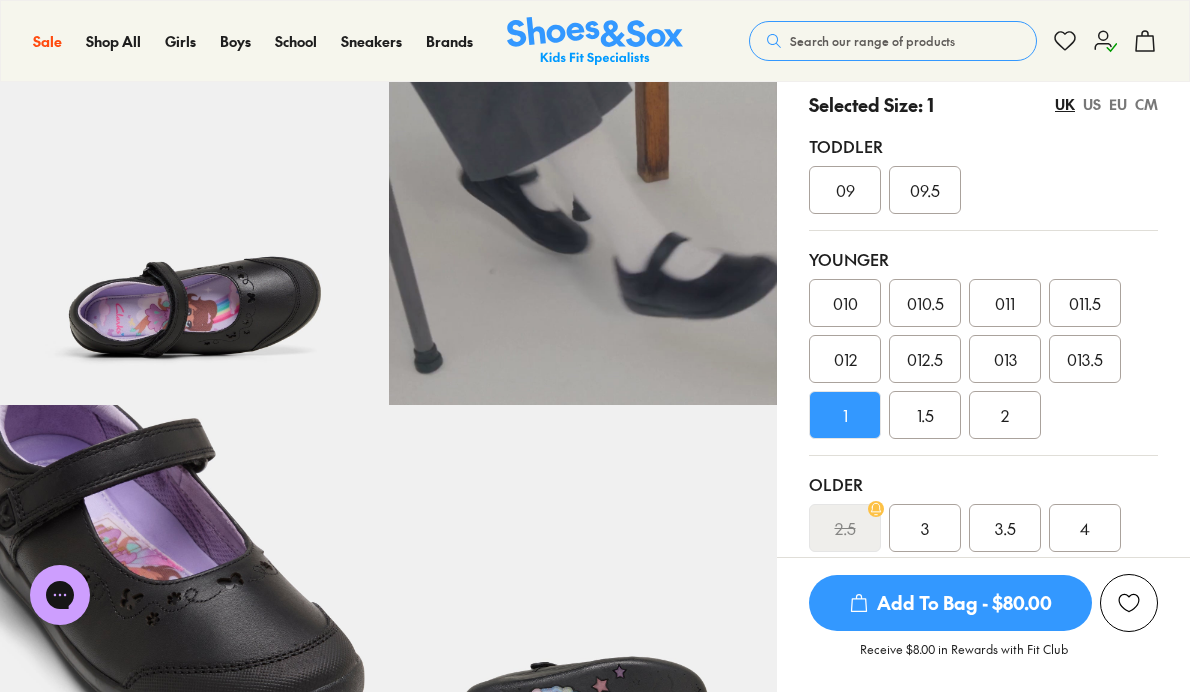 click on "CM" at bounding box center [1146, 104] 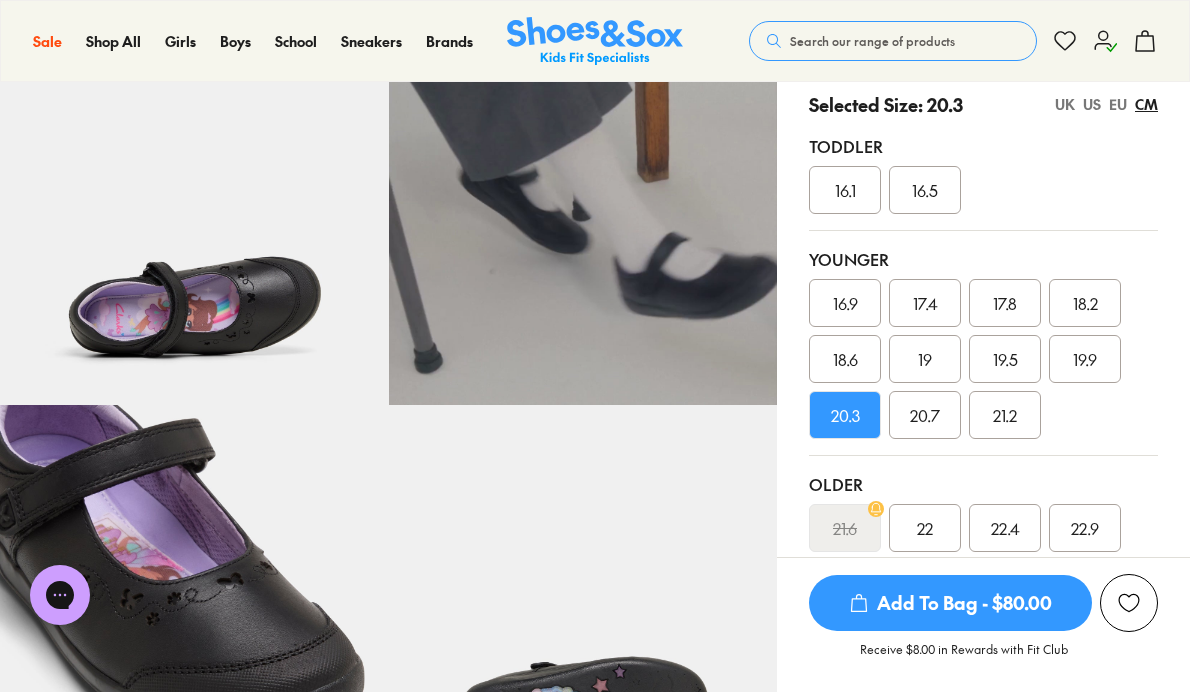 click on "EU" at bounding box center [1118, 104] 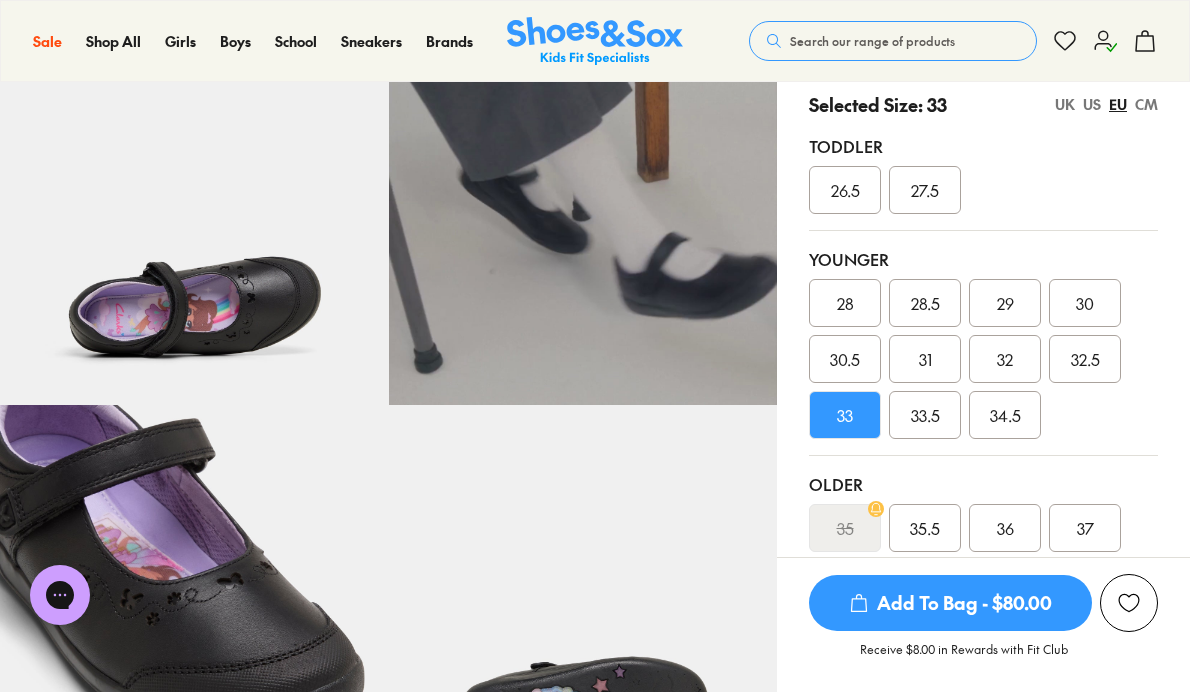 click on "US" at bounding box center (1092, 104) 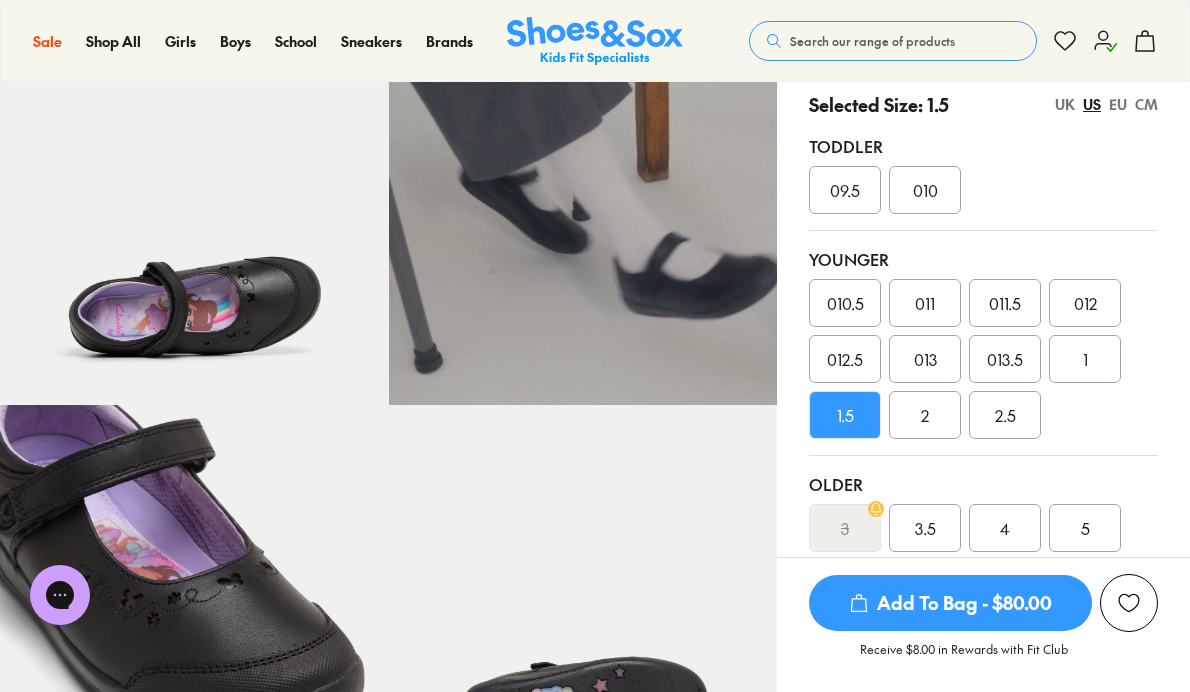 click on "2" at bounding box center [925, 415] 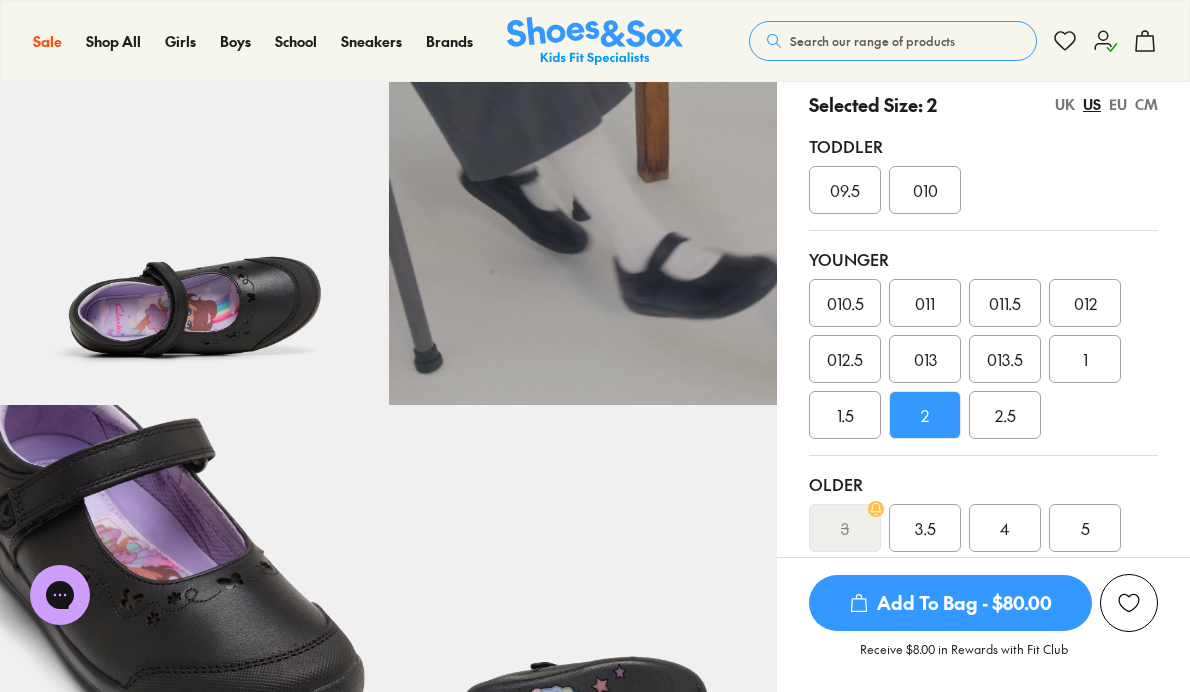 click on "2" at bounding box center [925, 415] 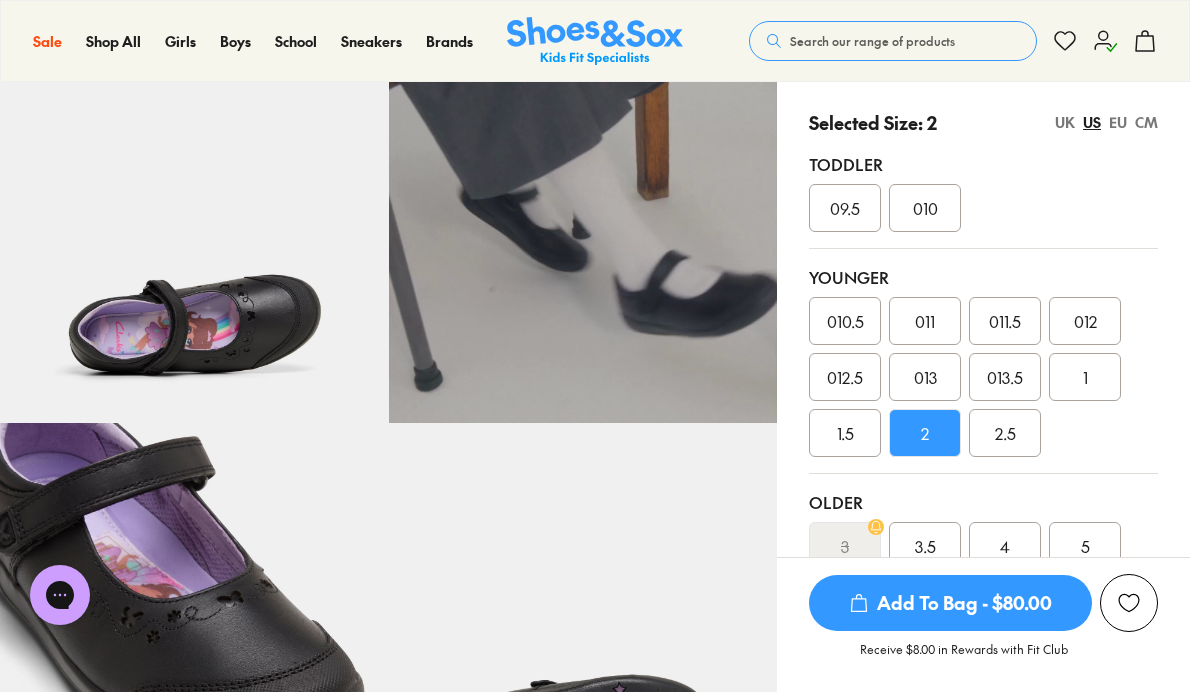 scroll, scrollTop: 477, scrollLeft: 0, axis: vertical 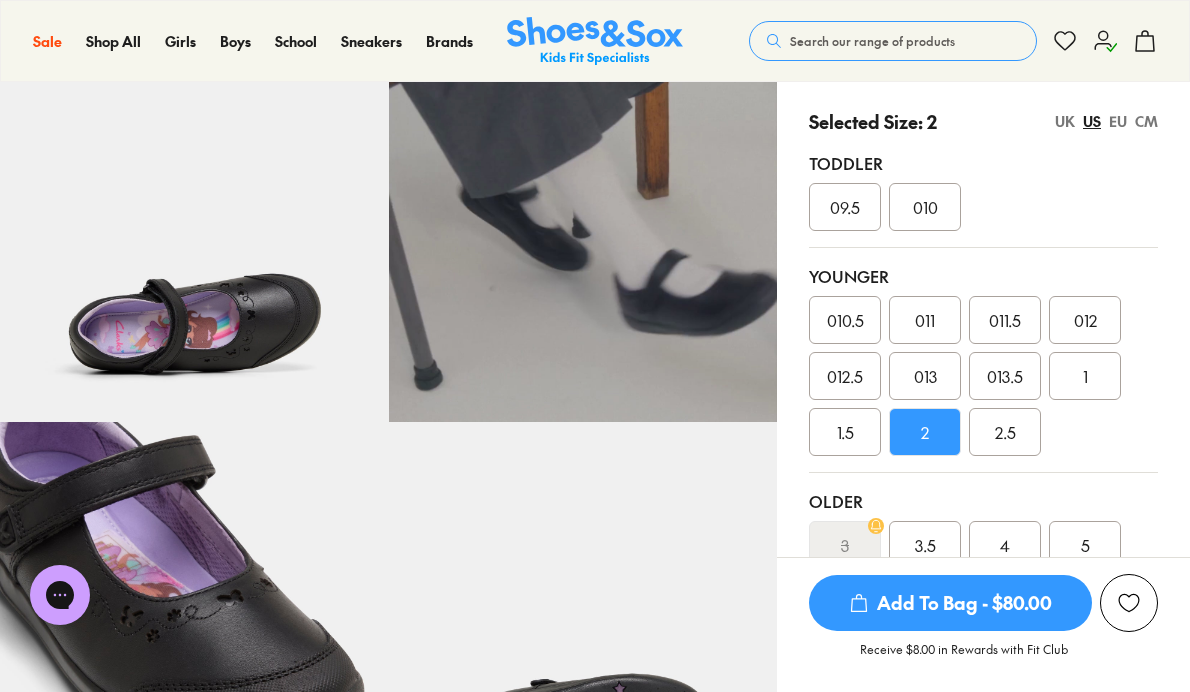 click on "1.5" at bounding box center [845, 432] 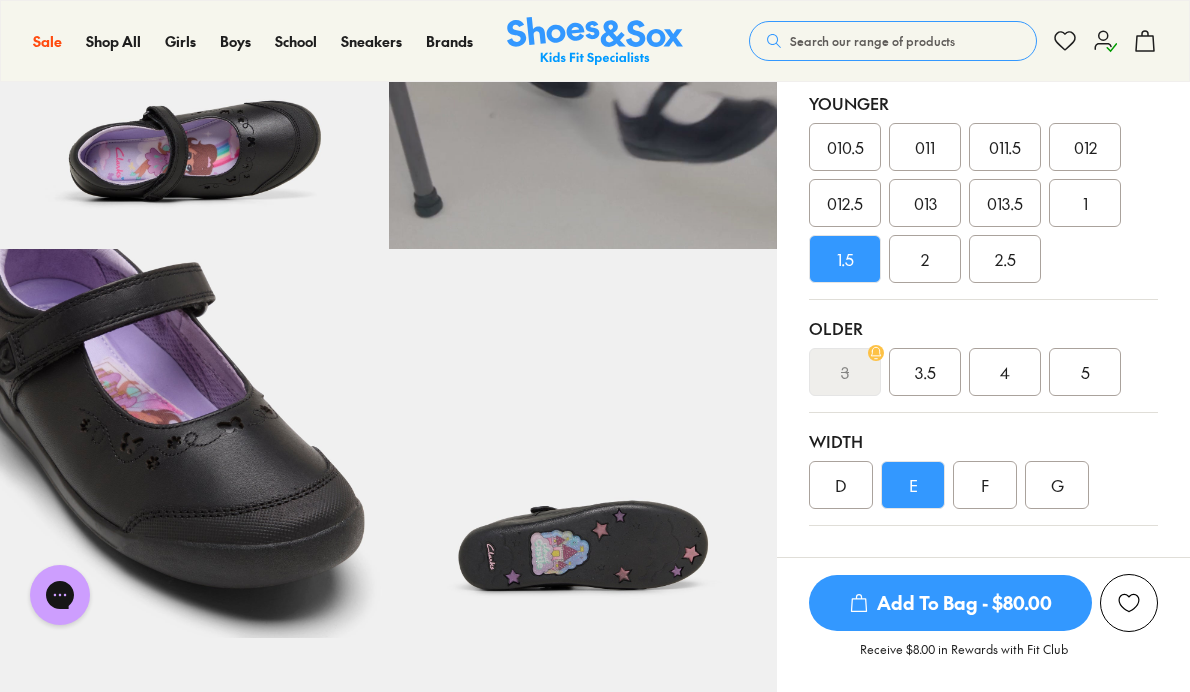 scroll, scrollTop: 683, scrollLeft: 0, axis: vertical 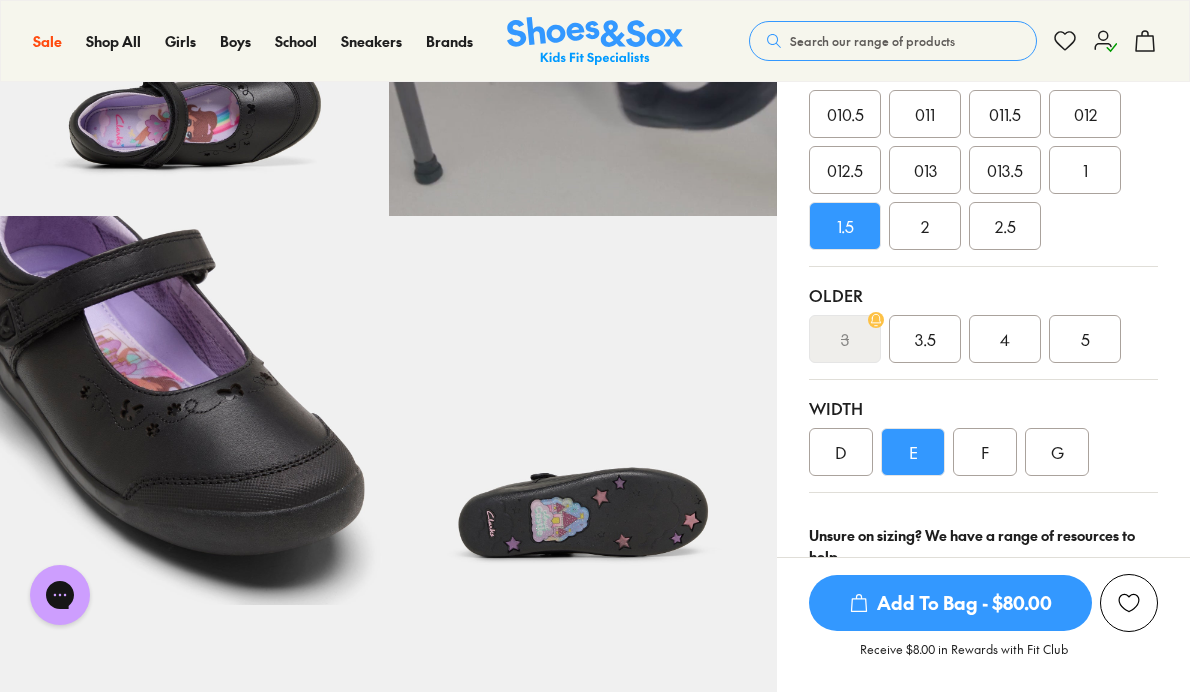 click on "2" at bounding box center (925, 226) 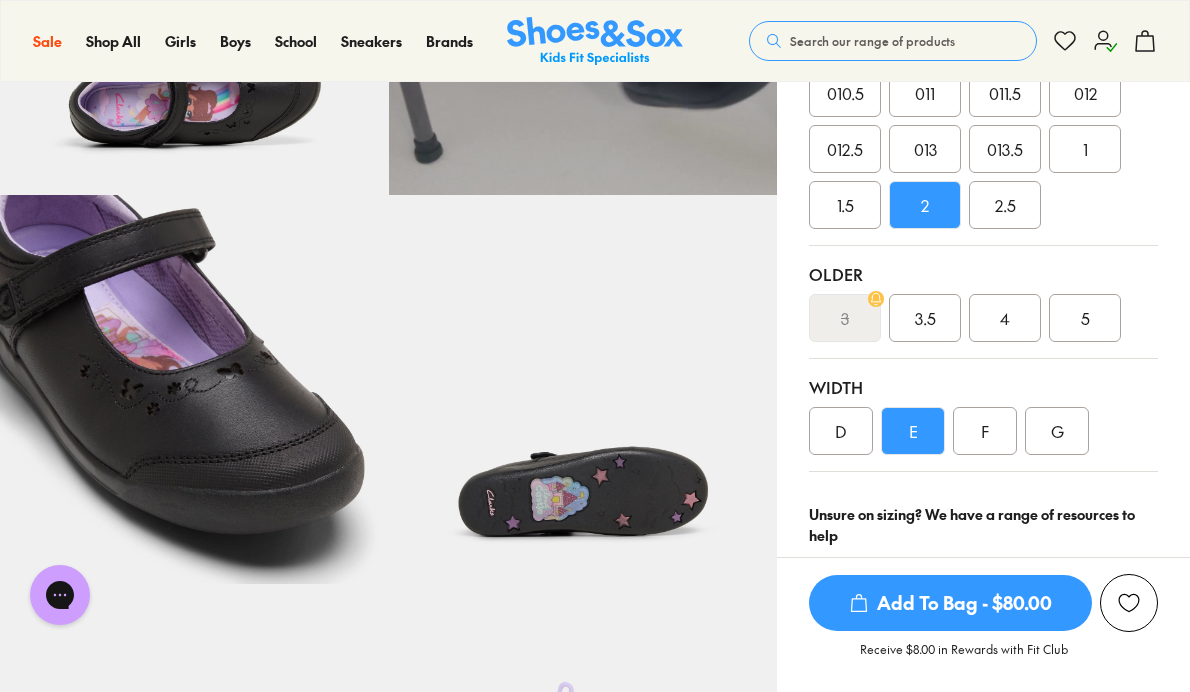 scroll, scrollTop: 706, scrollLeft: 0, axis: vertical 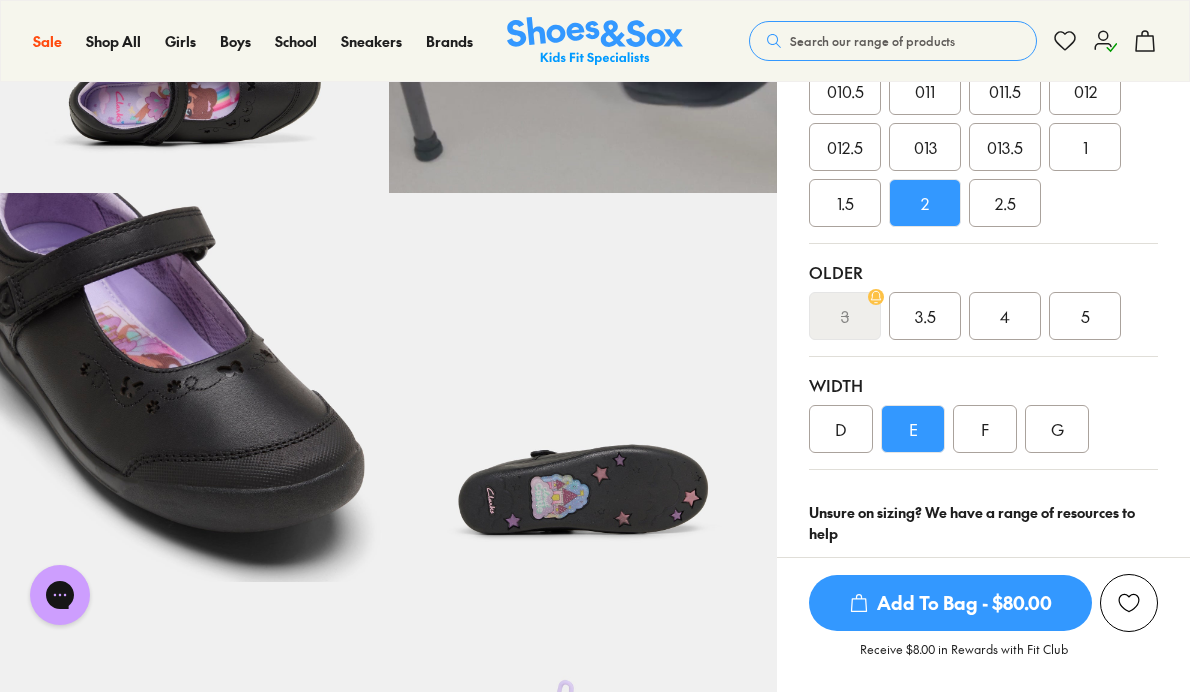 click on "D" at bounding box center (841, 429) 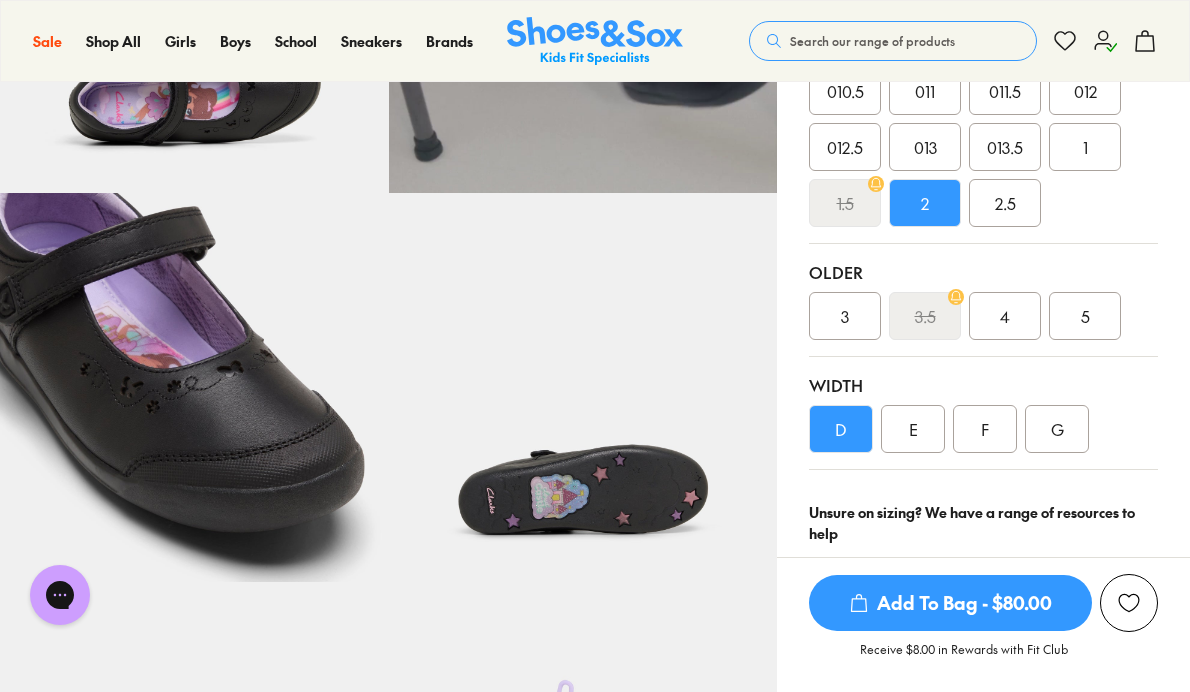 click on "E" at bounding box center (913, 429) 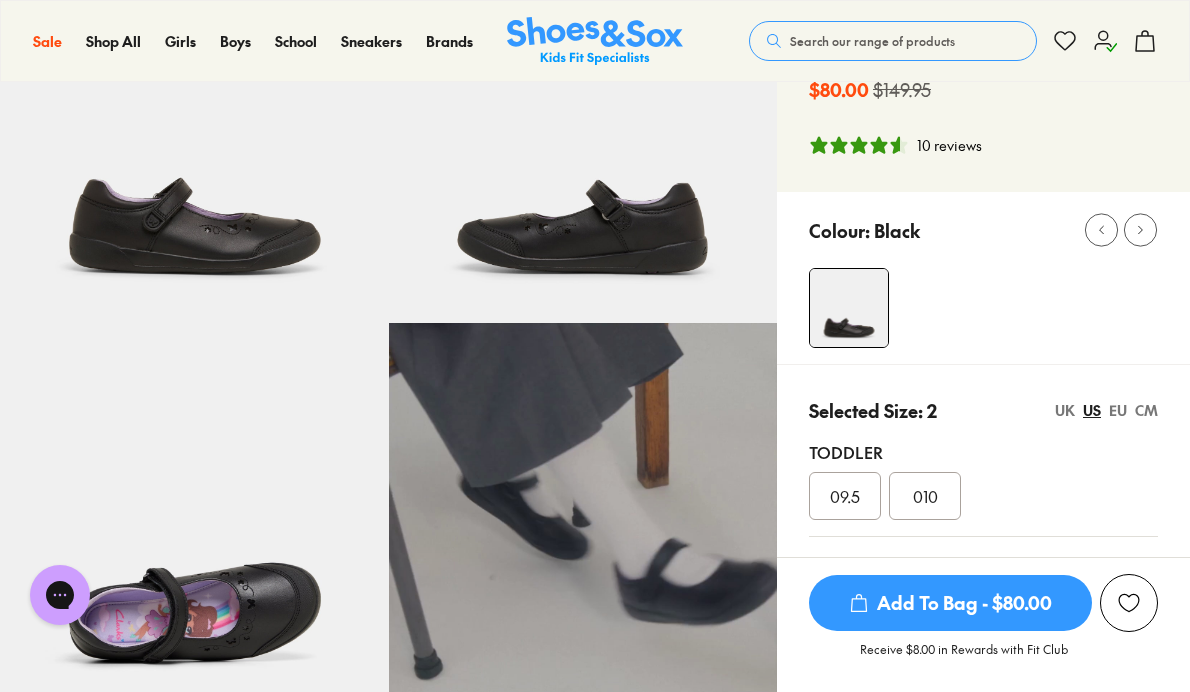scroll, scrollTop: 0, scrollLeft: 0, axis: both 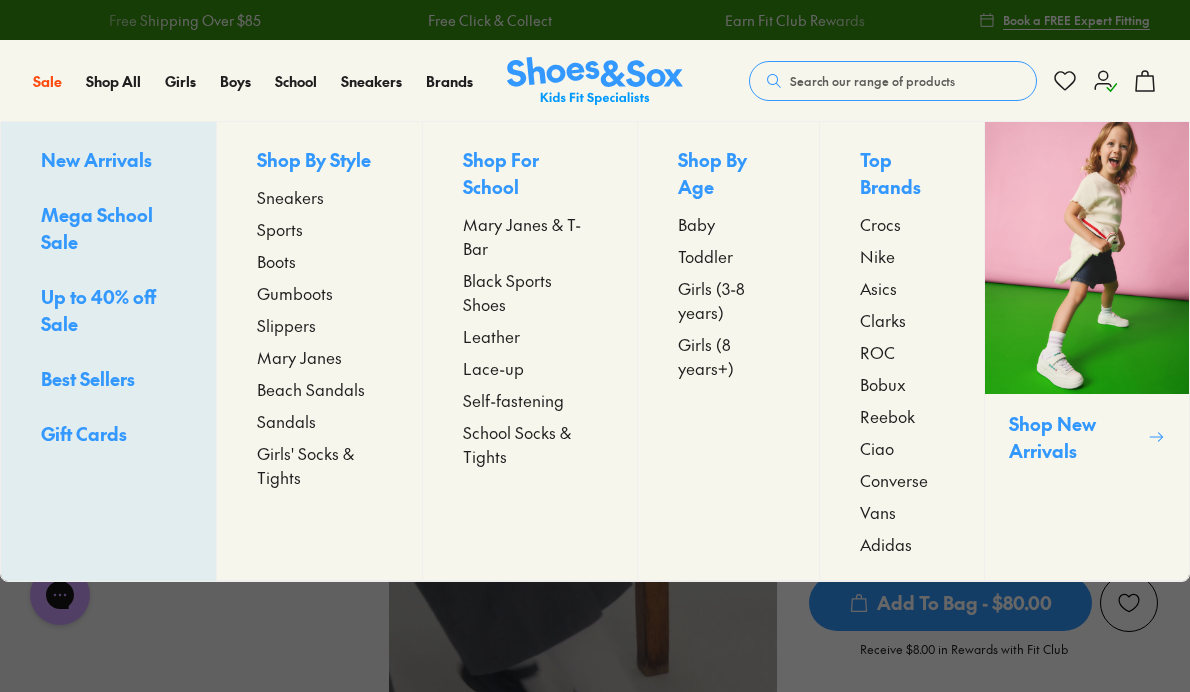 click on "Mega School Sale" at bounding box center [97, 228] 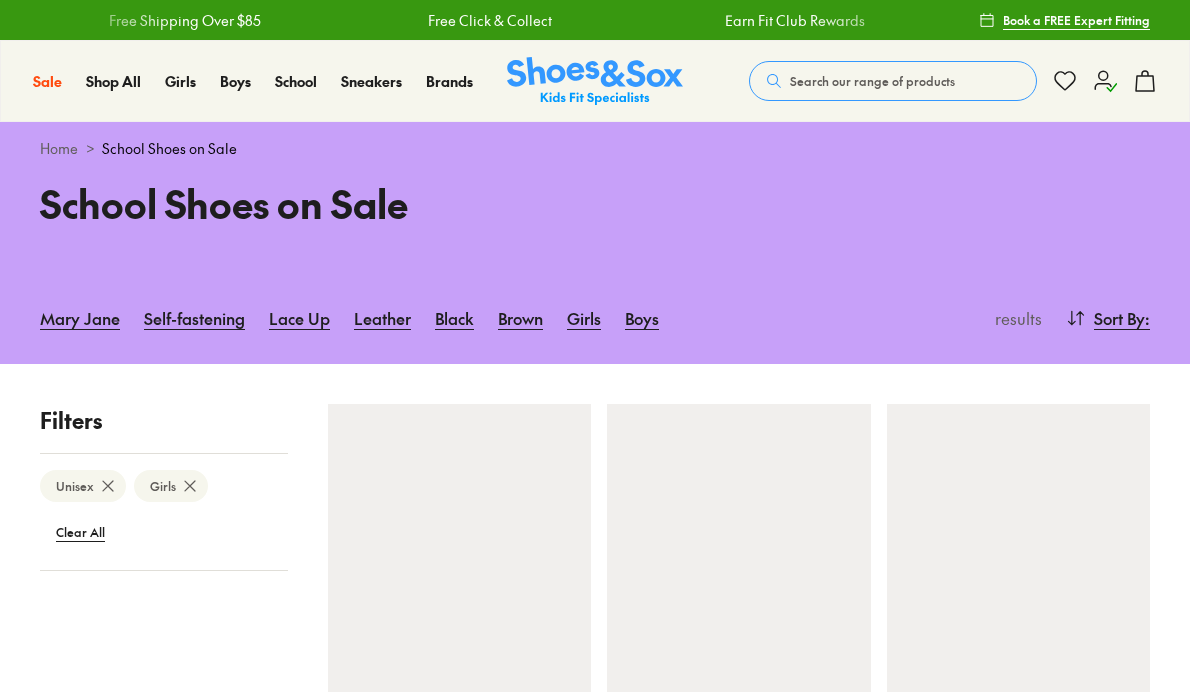 scroll, scrollTop: 0, scrollLeft: 0, axis: both 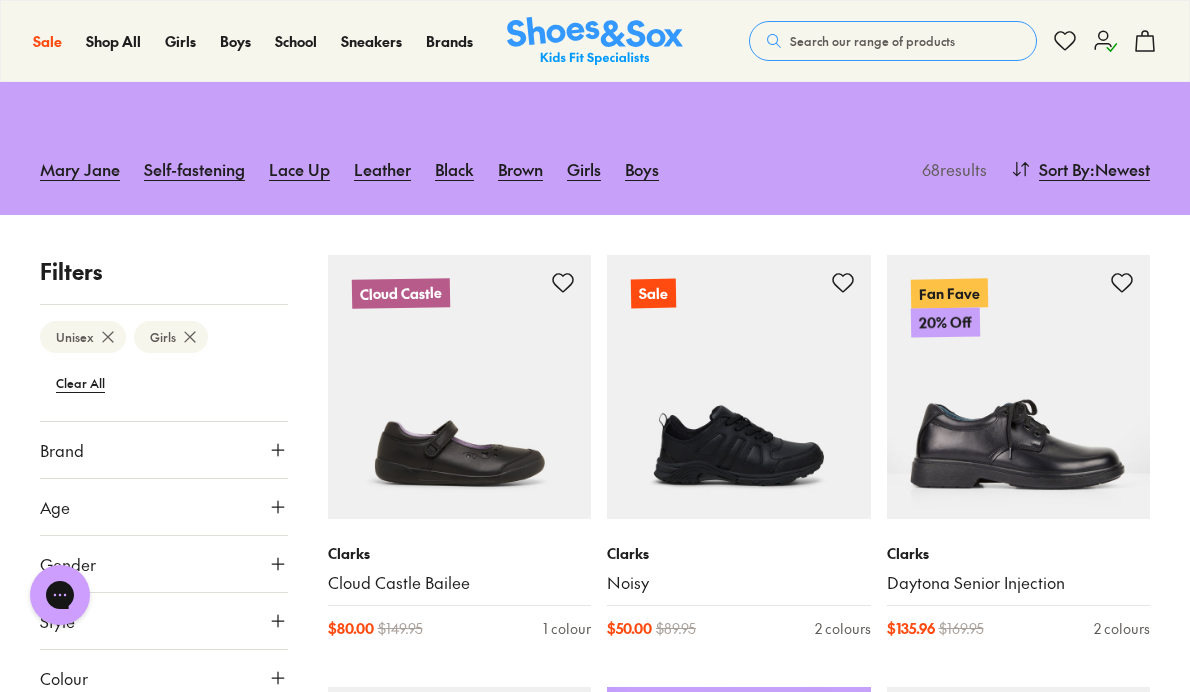 type on "***" 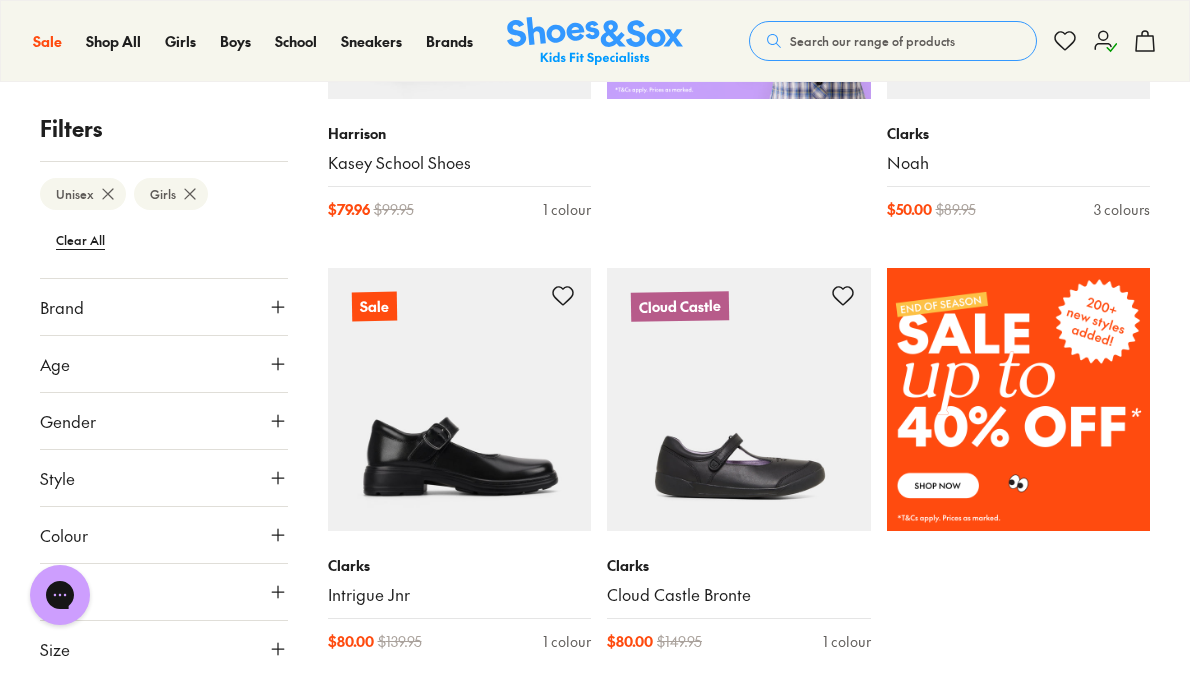 scroll, scrollTop: 1007, scrollLeft: 0, axis: vertical 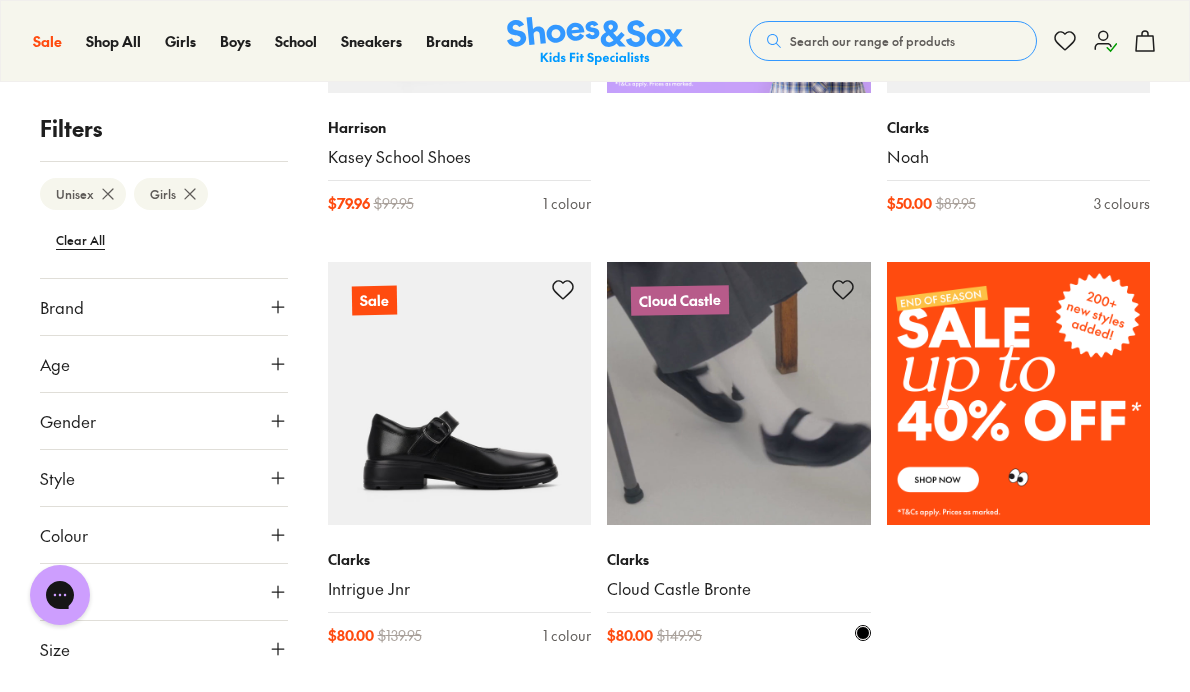 click at bounding box center (739, 394) 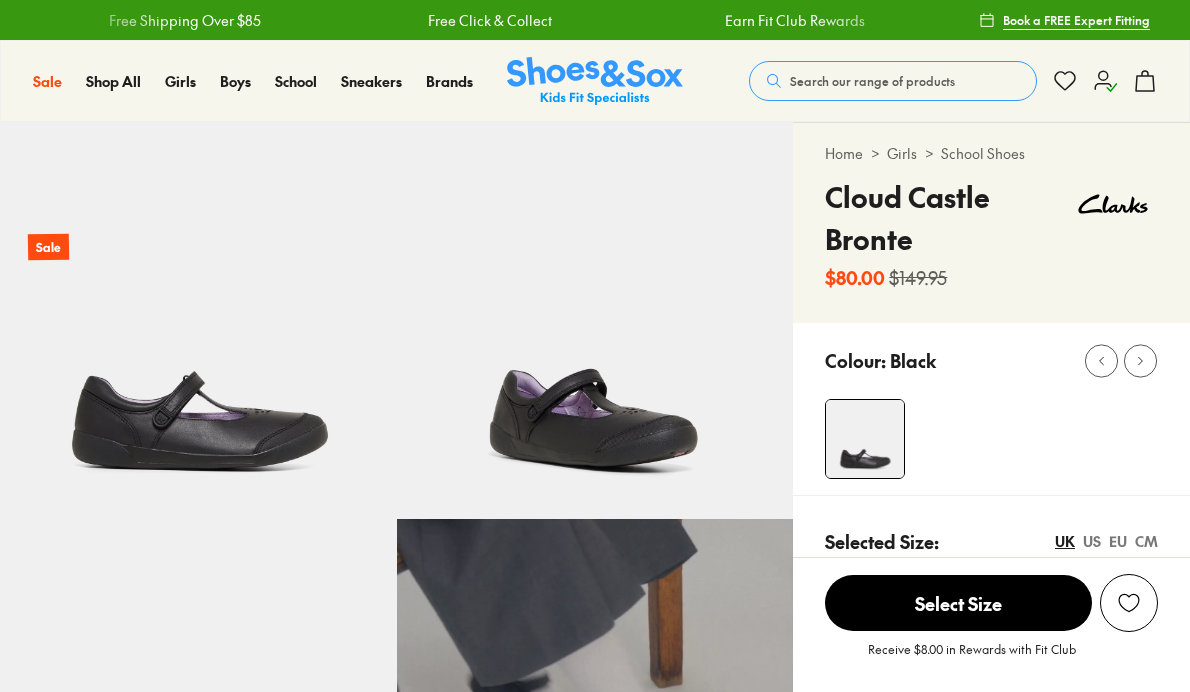 scroll, scrollTop: 0, scrollLeft: 0, axis: both 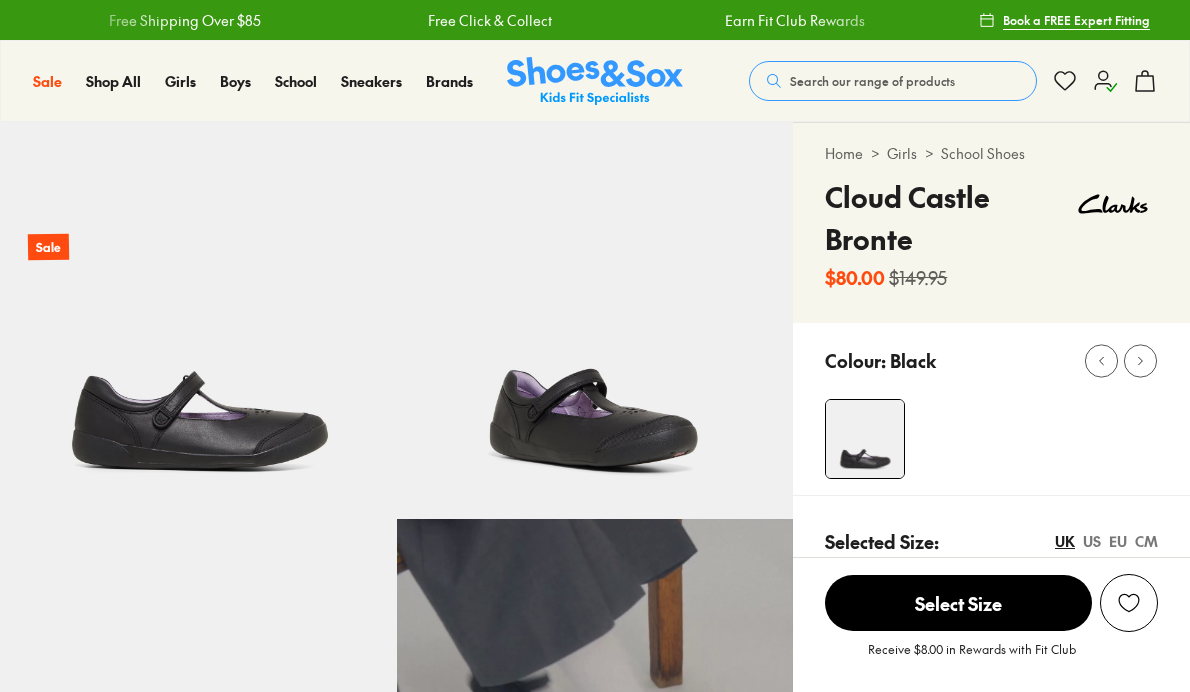 select on "*" 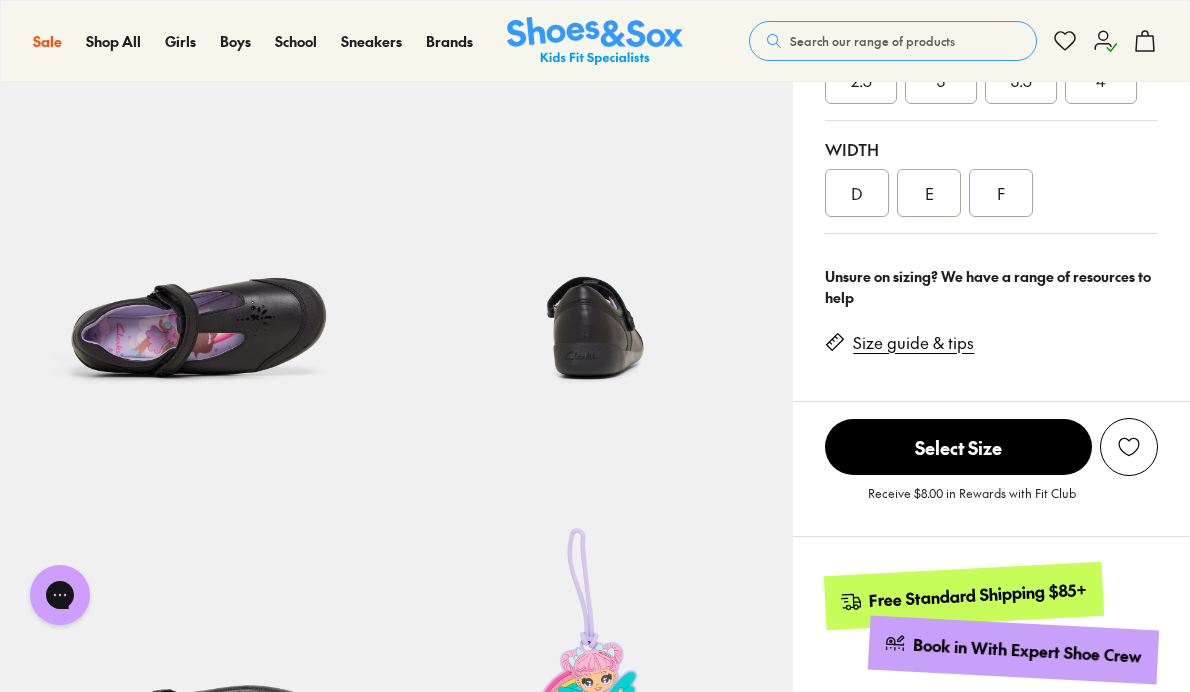 scroll, scrollTop: 889, scrollLeft: 0, axis: vertical 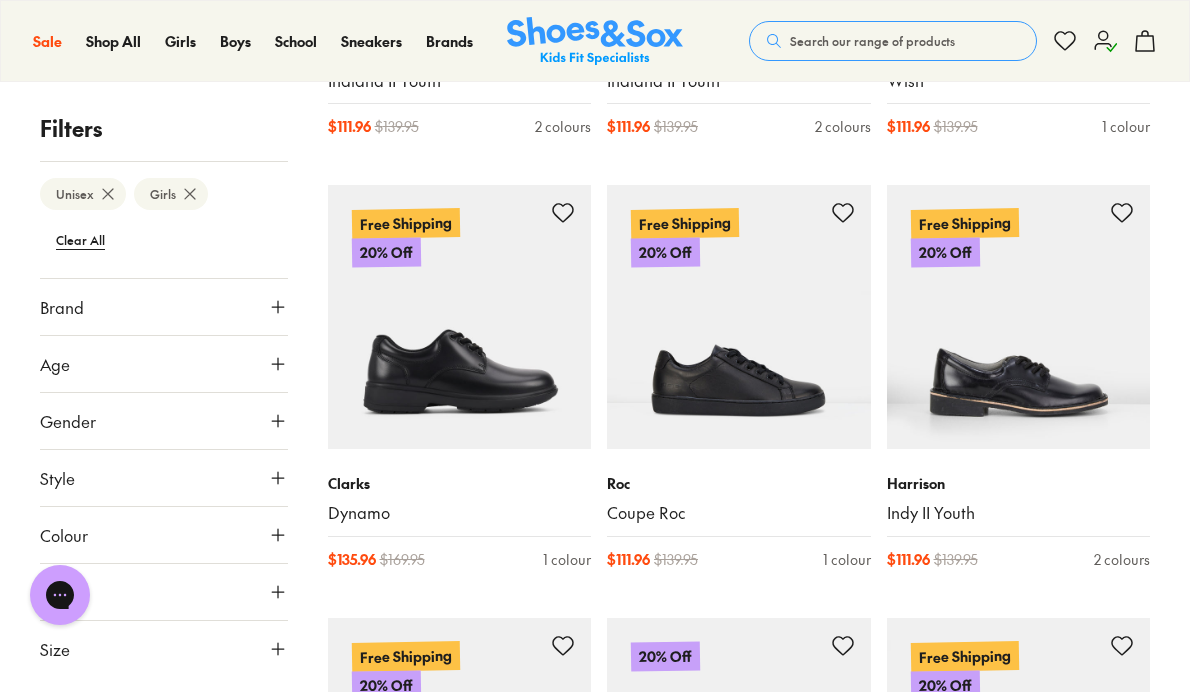 type on "***" 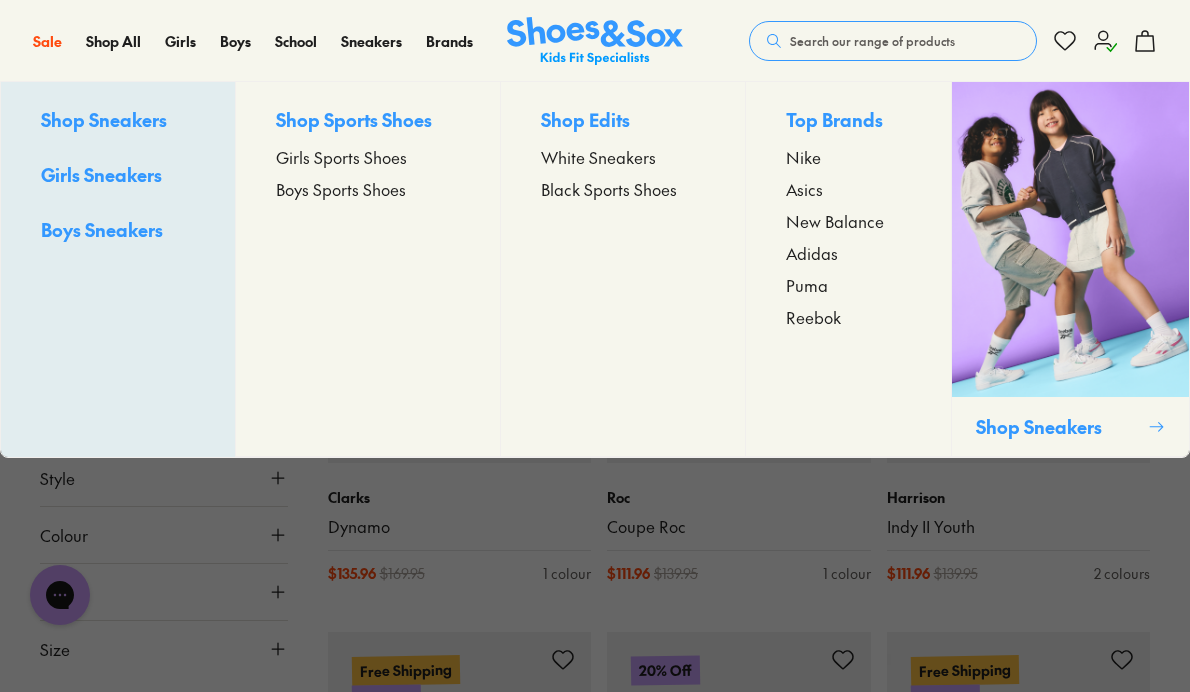 click on "Girls Sports Shoes" at bounding box center [341, 157] 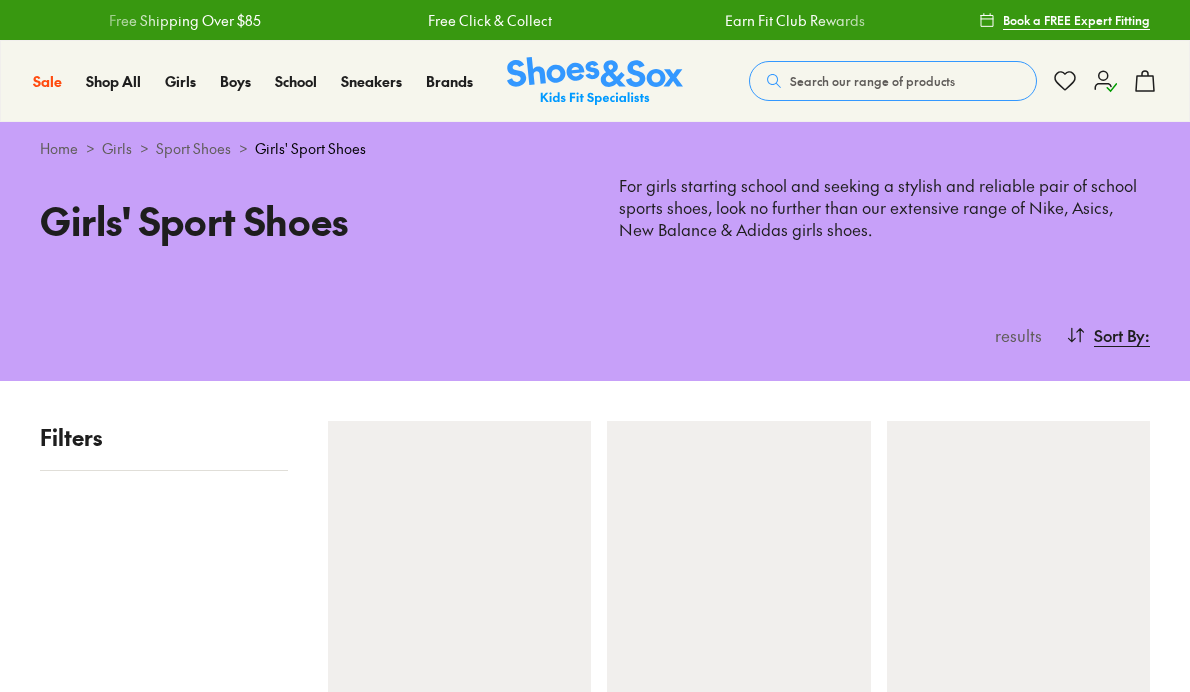 scroll, scrollTop: 0, scrollLeft: 0, axis: both 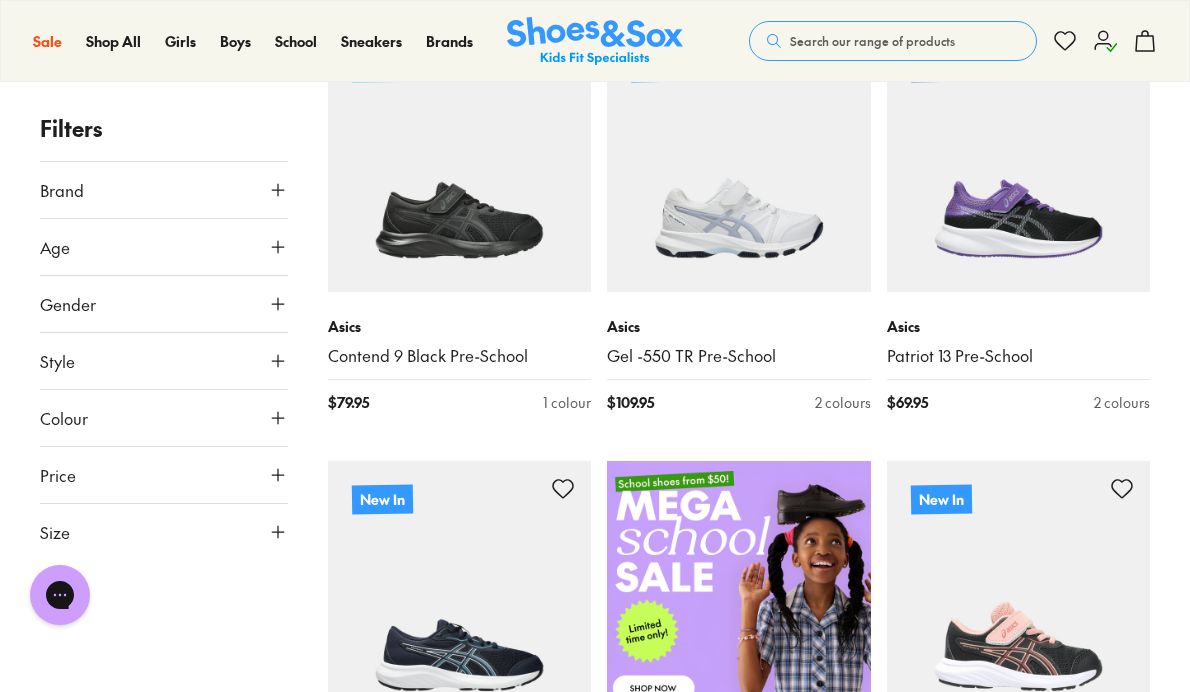 click 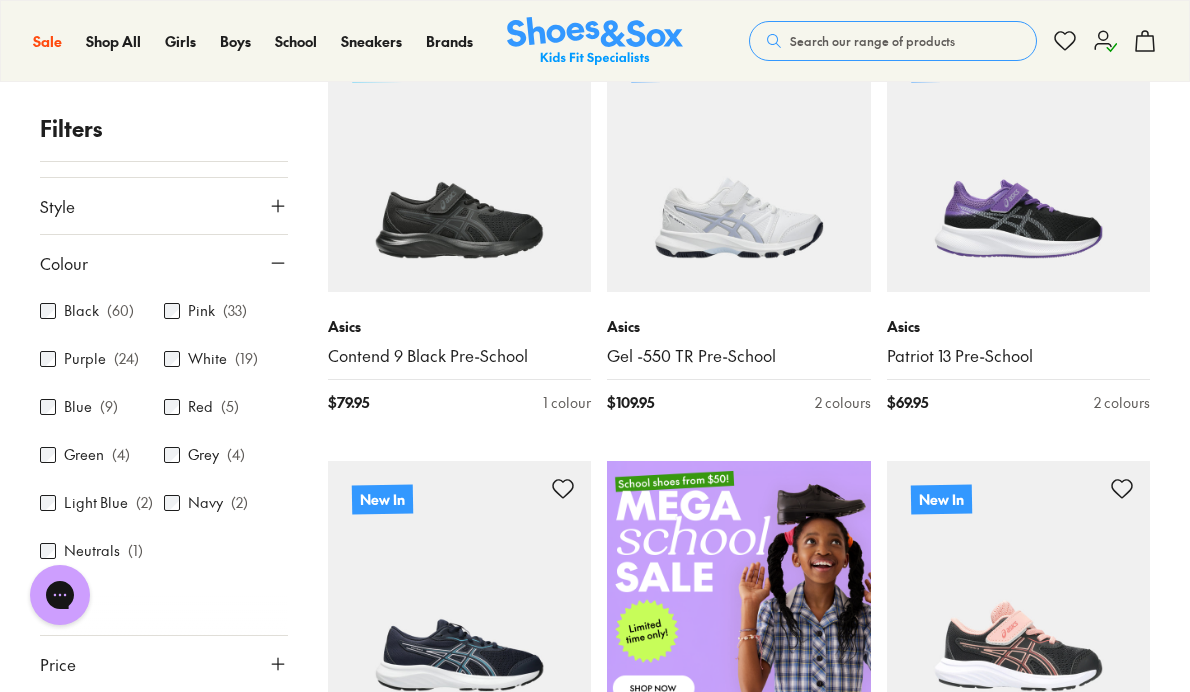 scroll, scrollTop: 212, scrollLeft: 0, axis: vertical 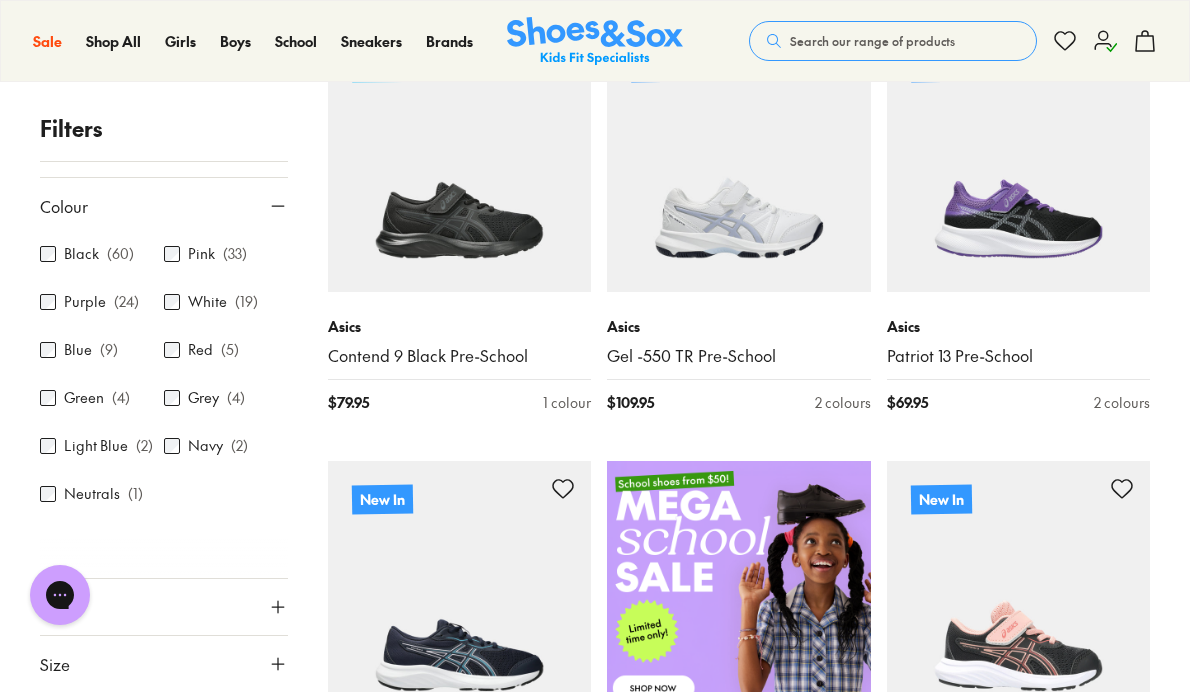 click on "White ( 19 )" at bounding box center (226, 302) 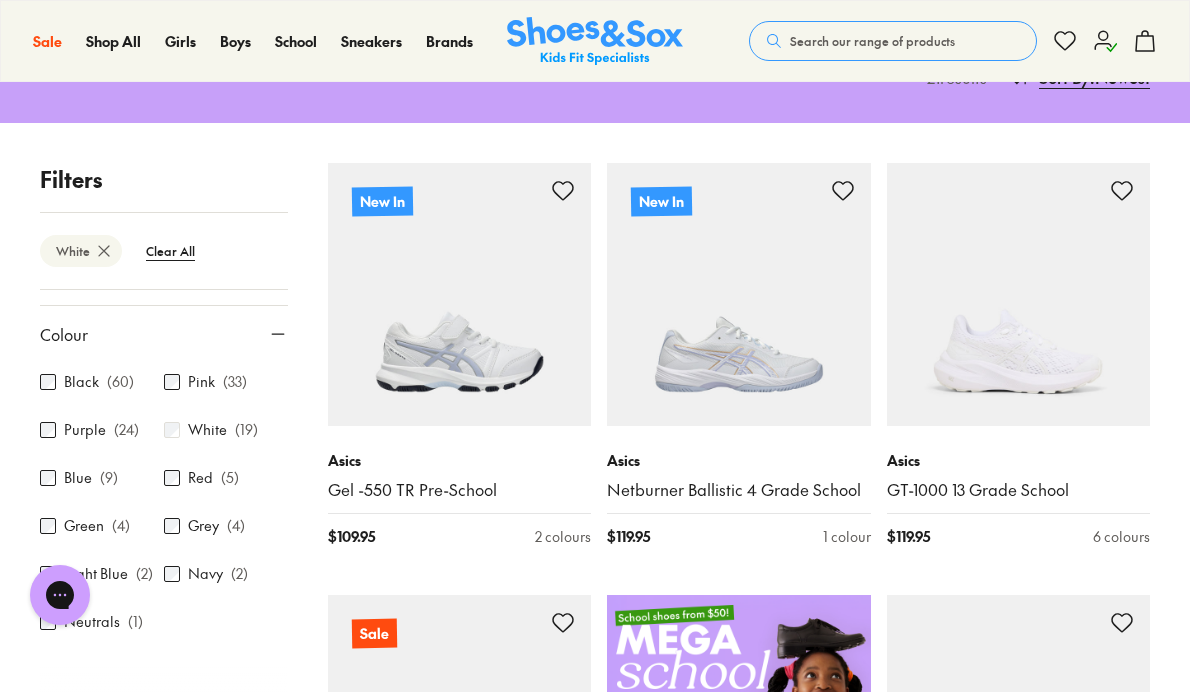 scroll, scrollTop: 232, scrollLeft: 0, axis: vertical 